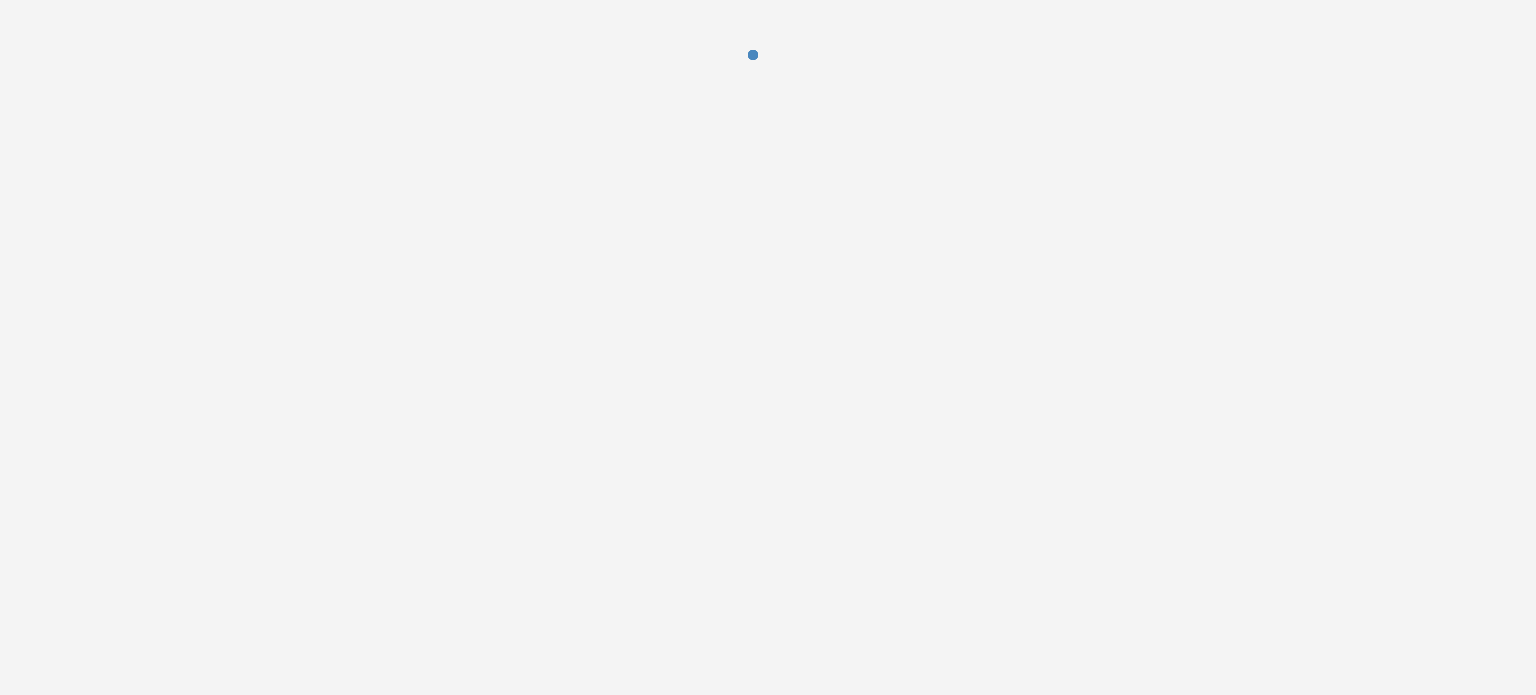 scroll, scrollTop: 0, scrollLeft: 0, axis: both 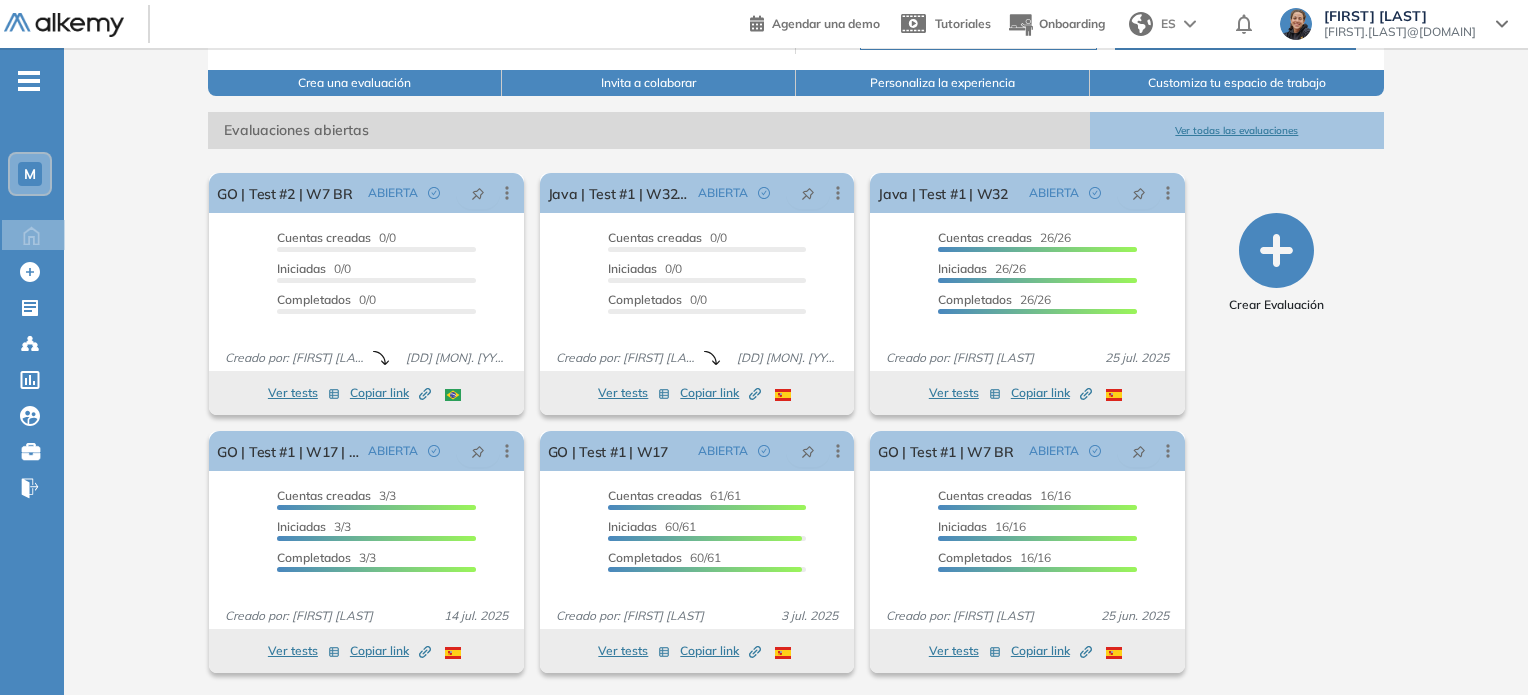 click on "Ver todas las evaluaciones" at bounding box center [1237, 130] 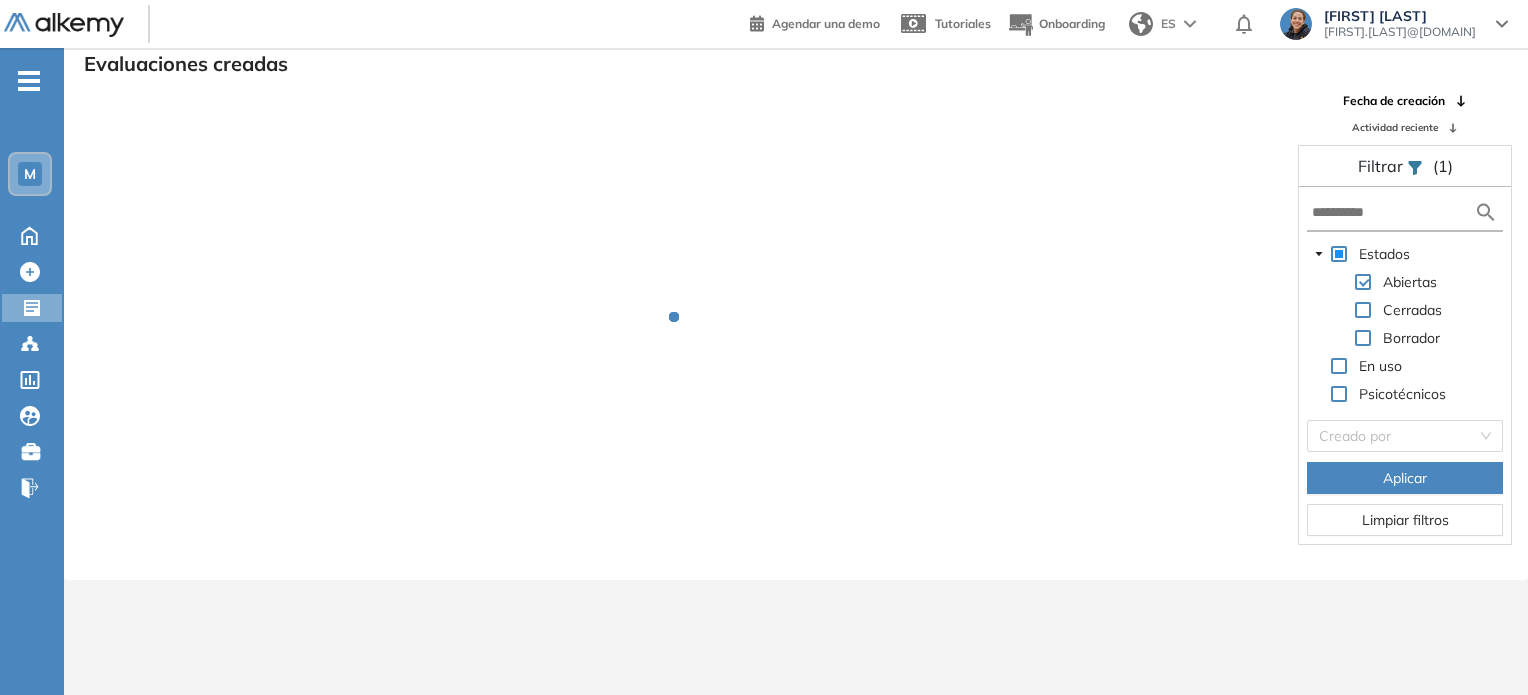 scroll, scrollTop: 48, scrollLeft: 0, axis: vertical 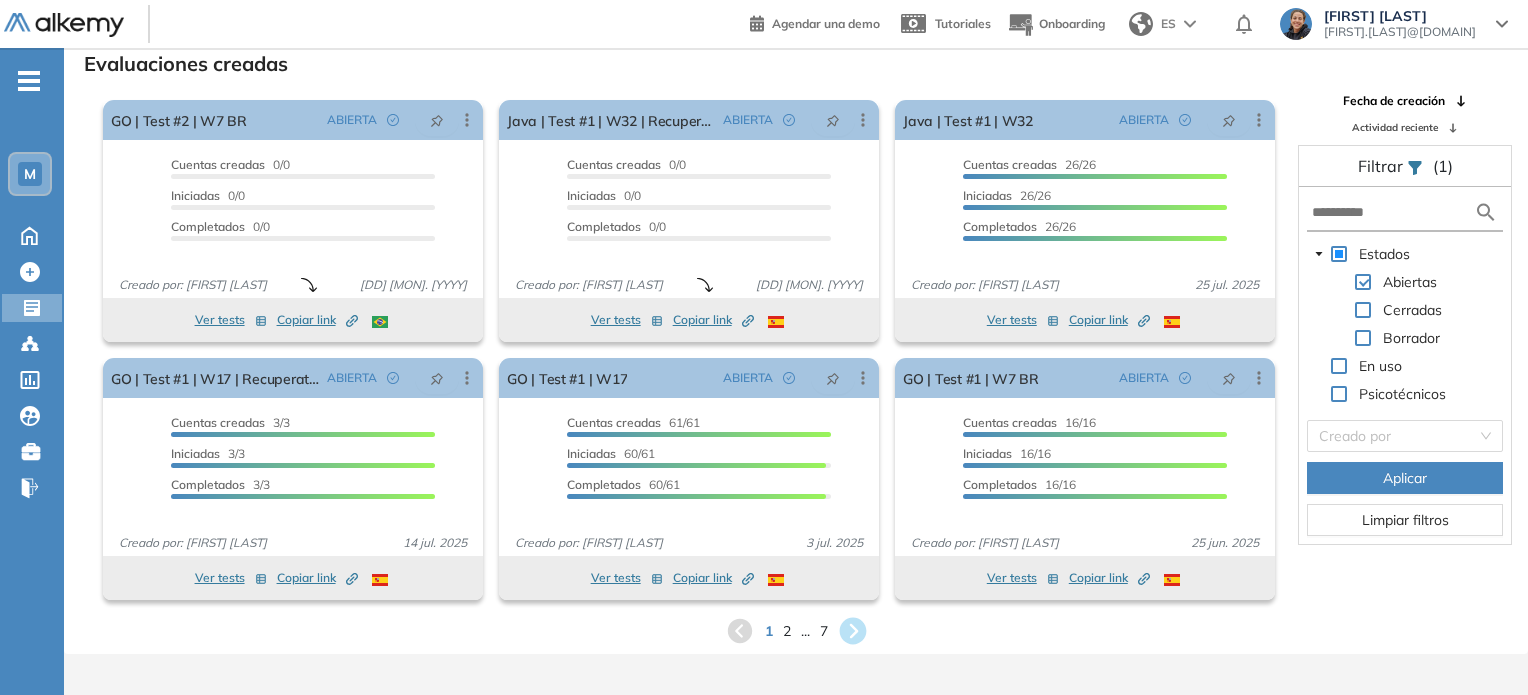 click 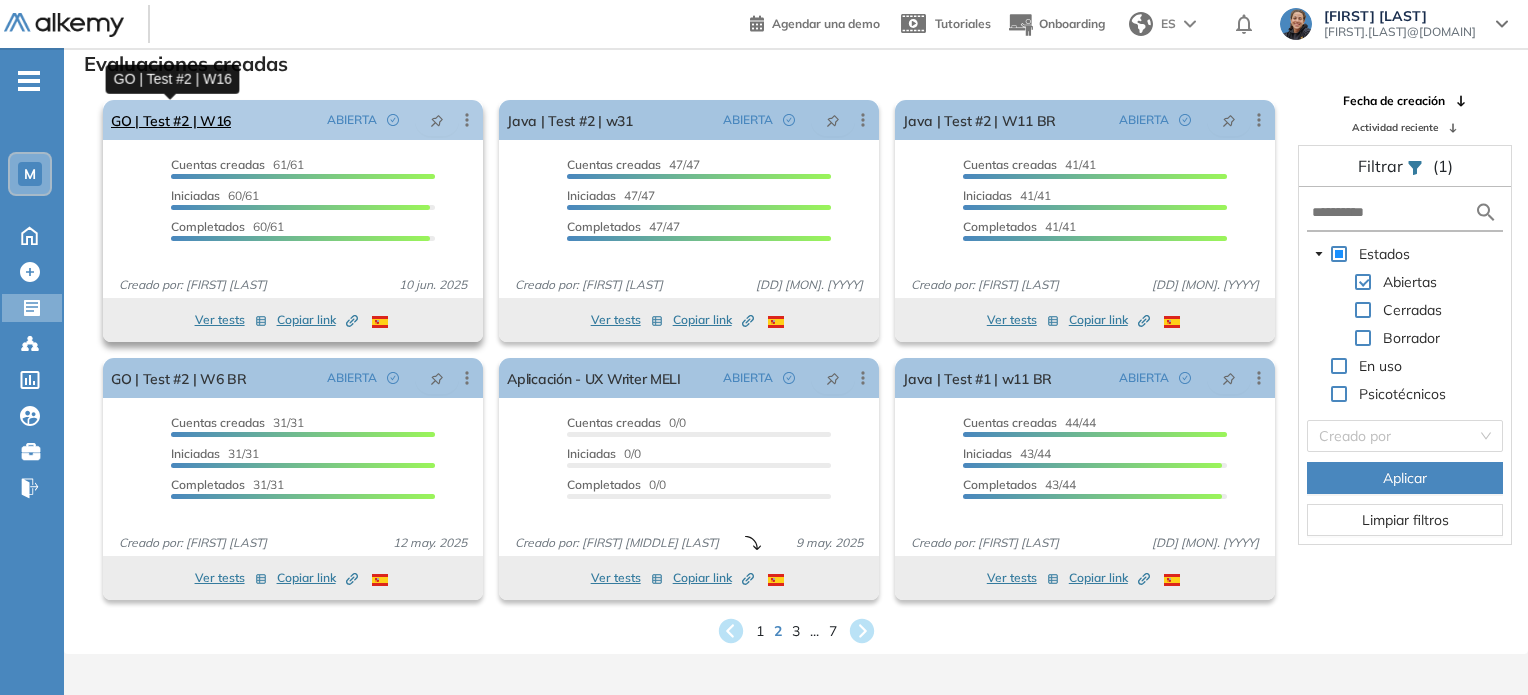 click on "GO | Test #2 | W16" at bounding box center [171, 120] 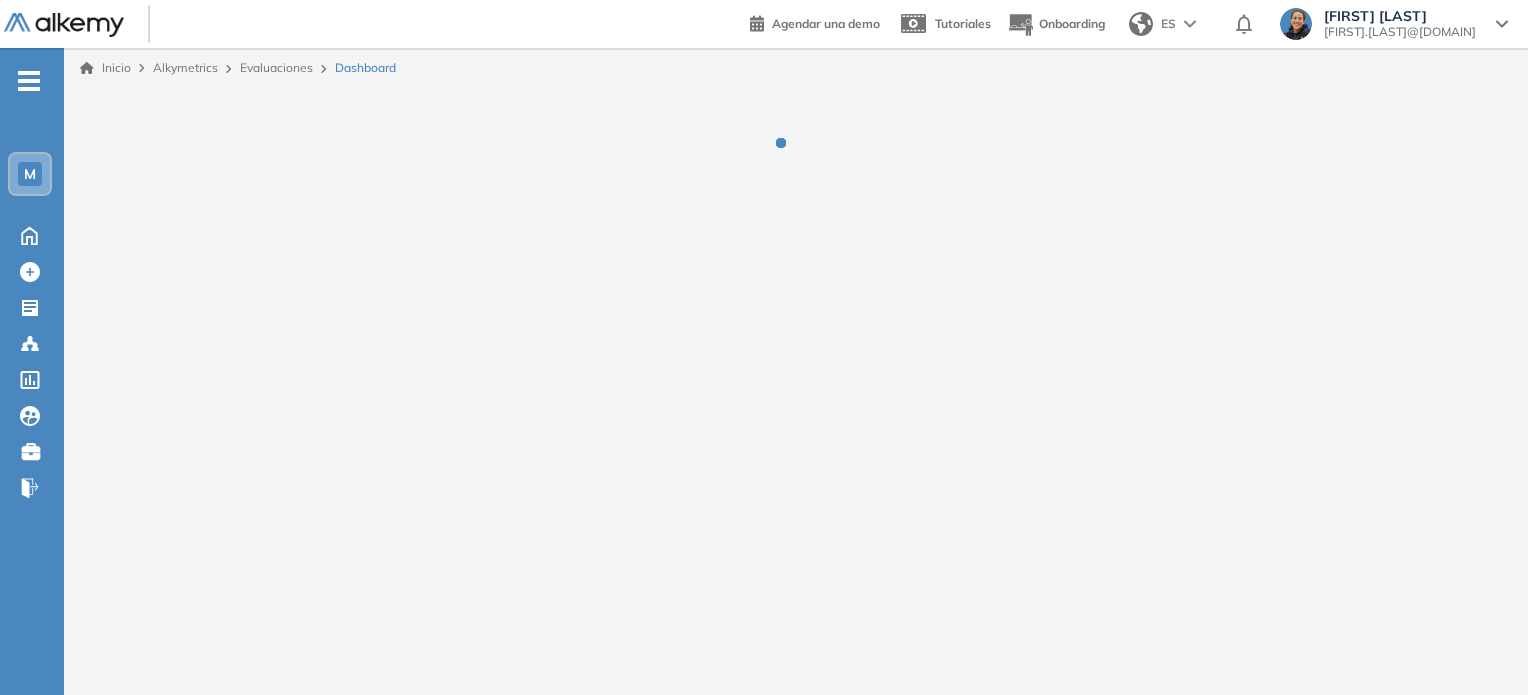 scroll, scrollTop: 0, scrollLeft: 0, axis: both 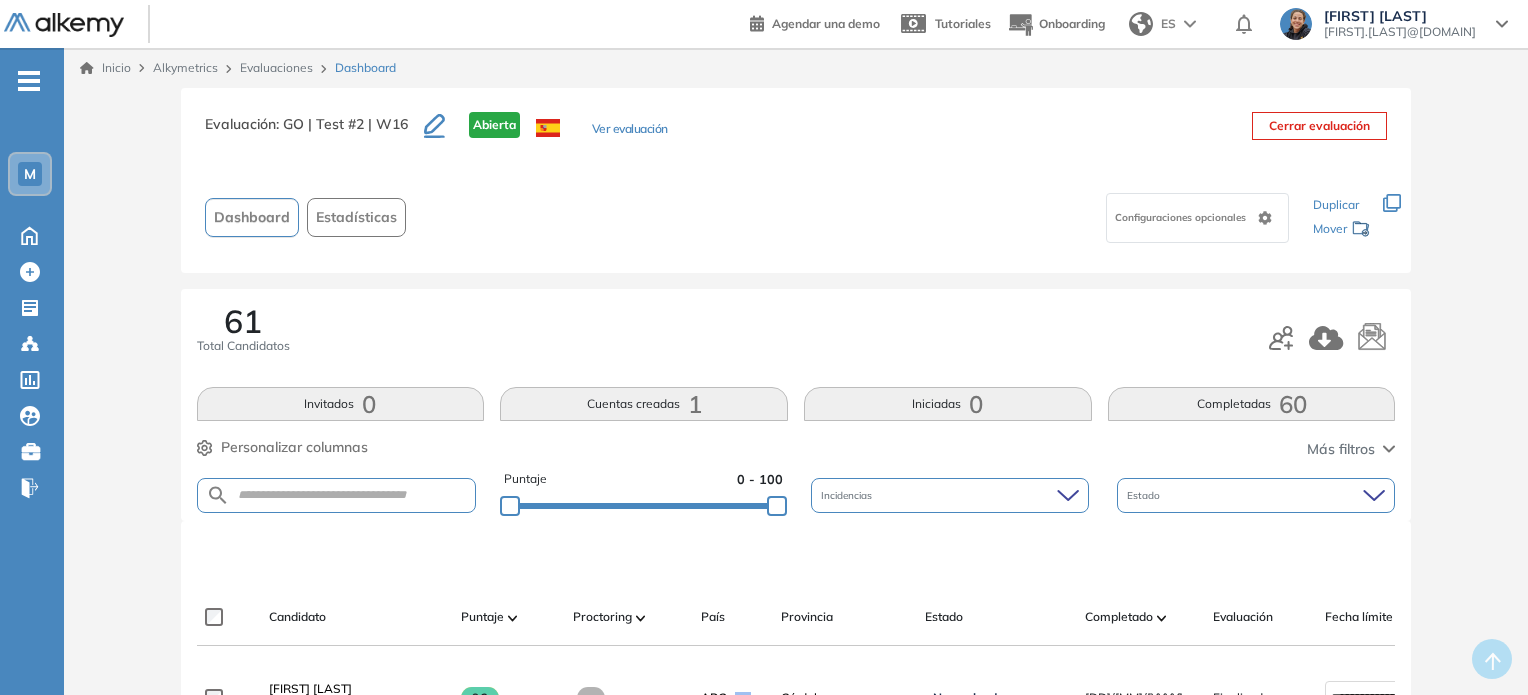 click 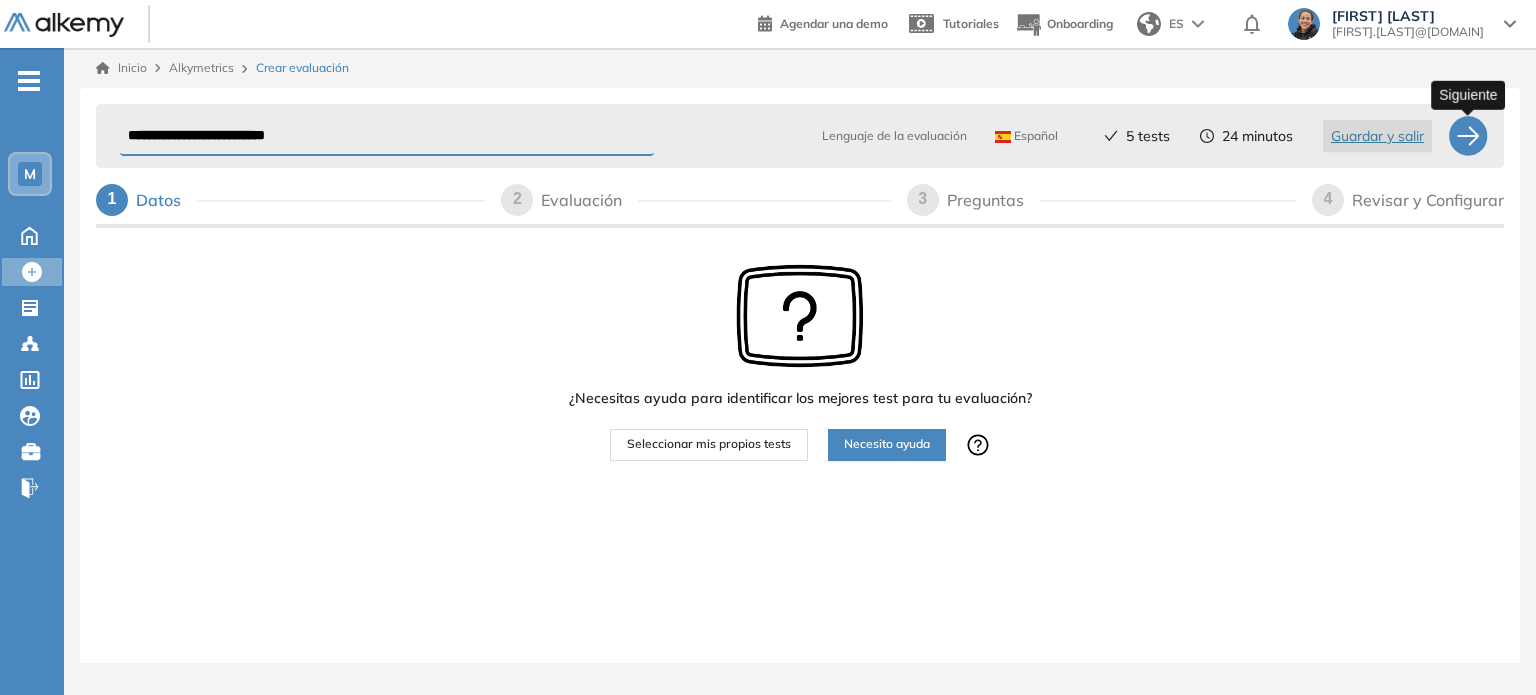 click at bounding box center (1468, 136) 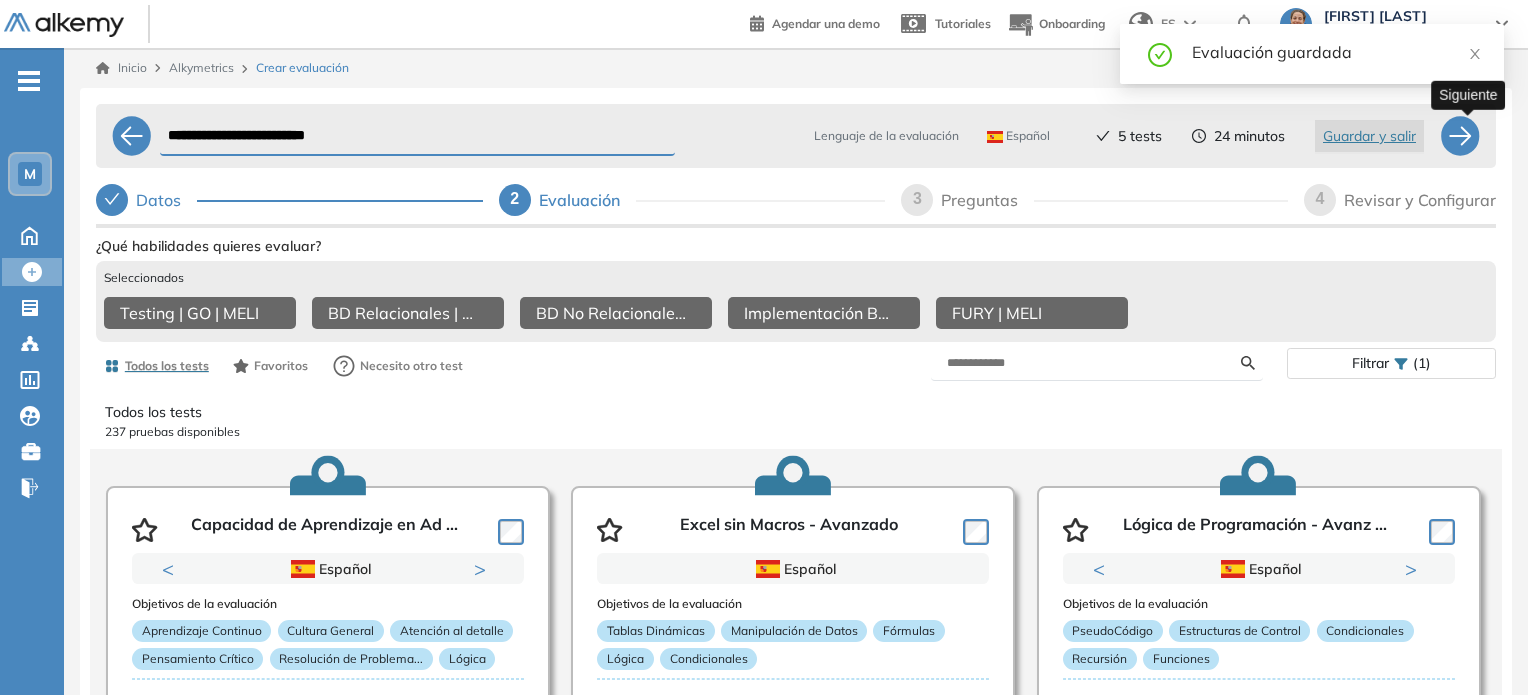 click at bounding box center [1460, 136] 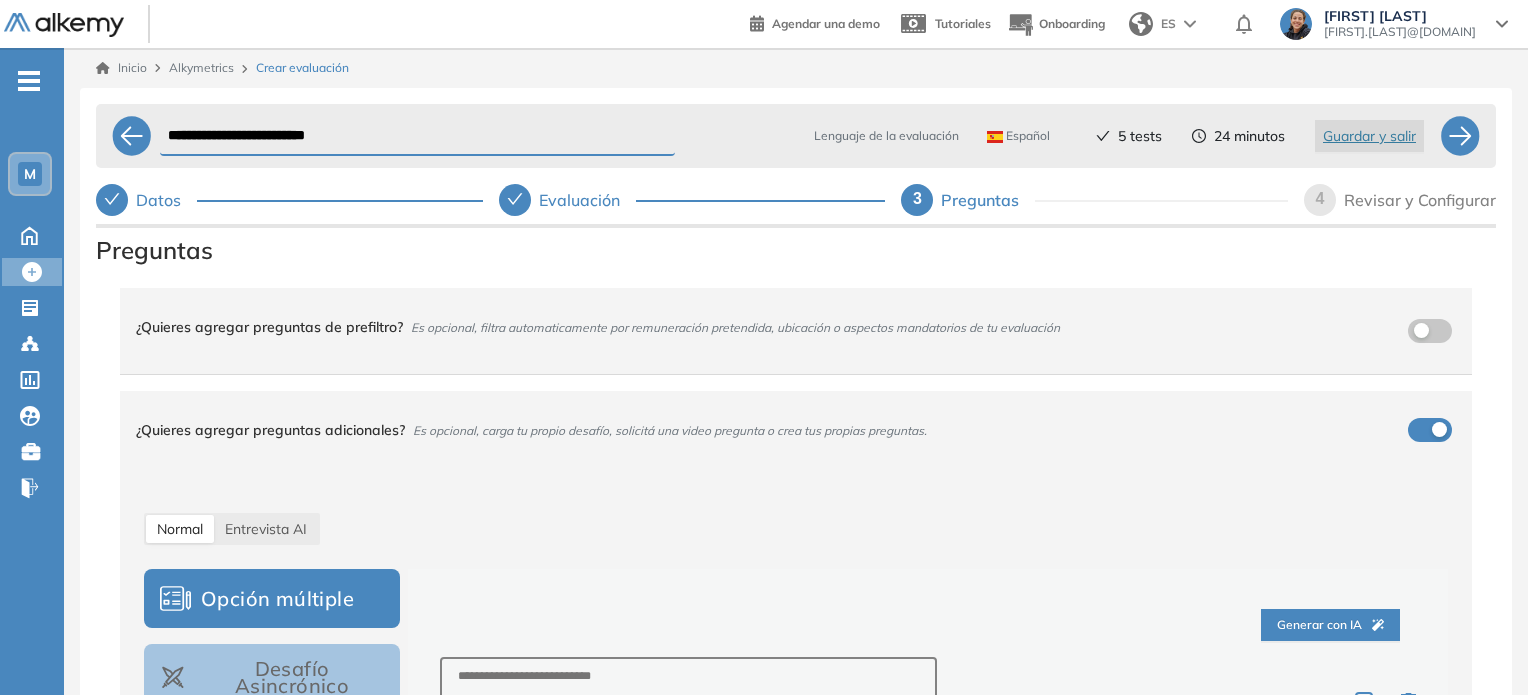 drag, startPoint x: 239, startPoint y: 132, endPoint x: 81, endPoint y: 159, distance: 160.29036 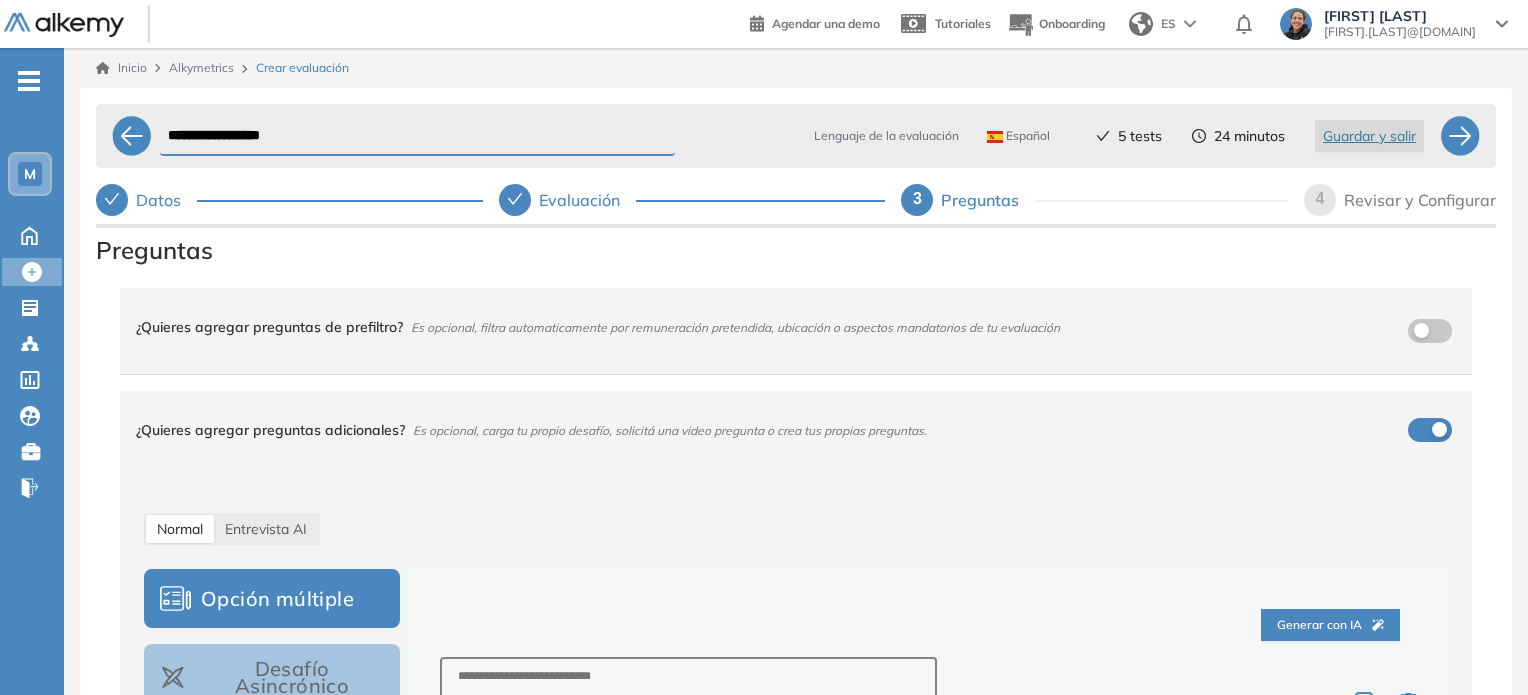 click on "**********" at bounding box center (417, 136) 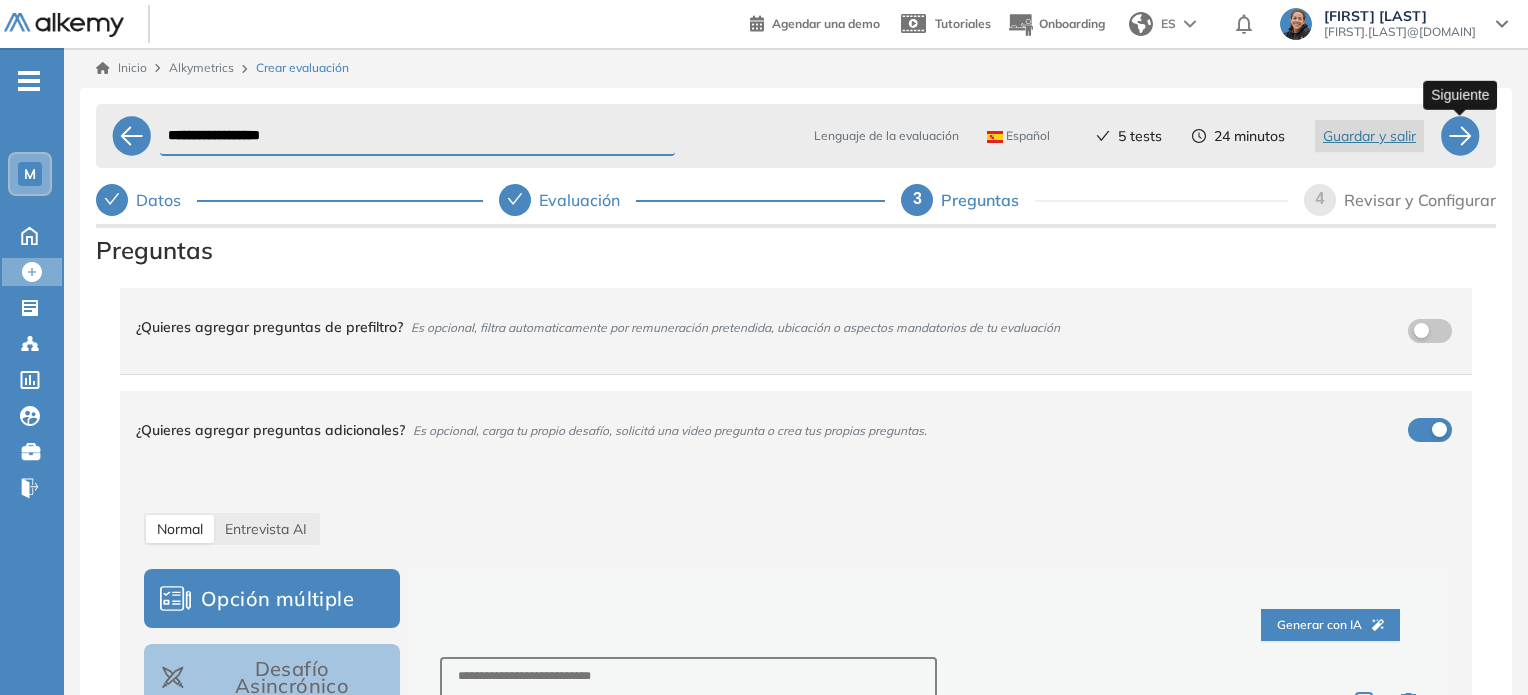 click at bounding box center (1460, 136) 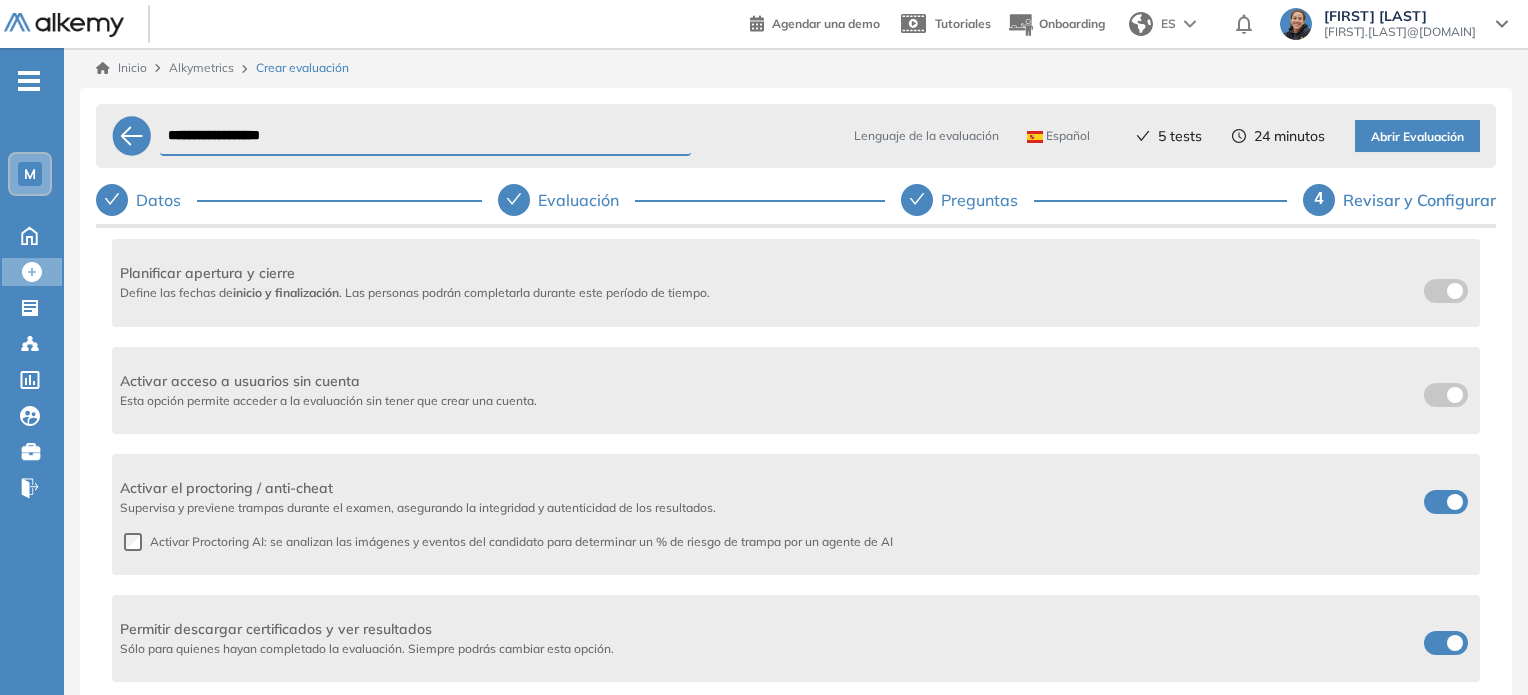 scroll, scrollTop: 536, scrollLeft: 0, axis: vertical 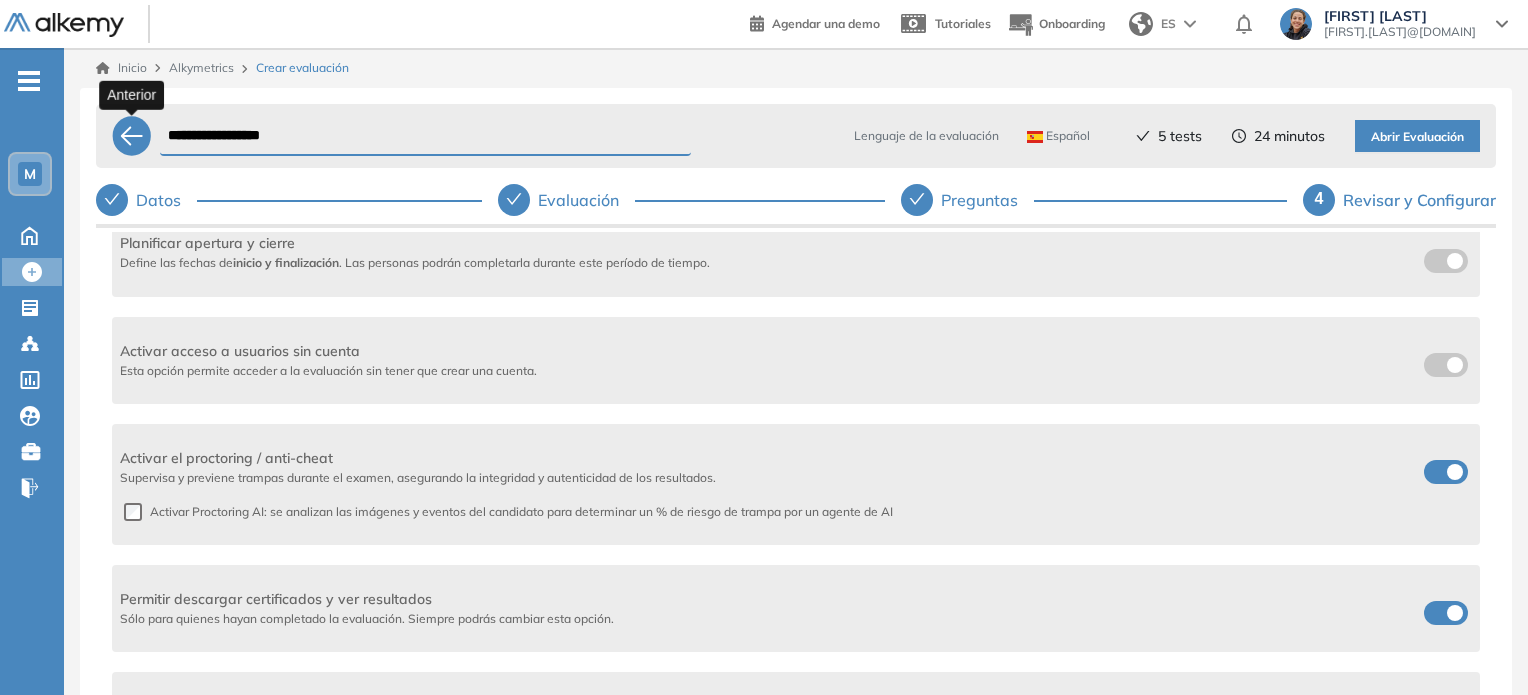 click at bounding box center (132, 136) 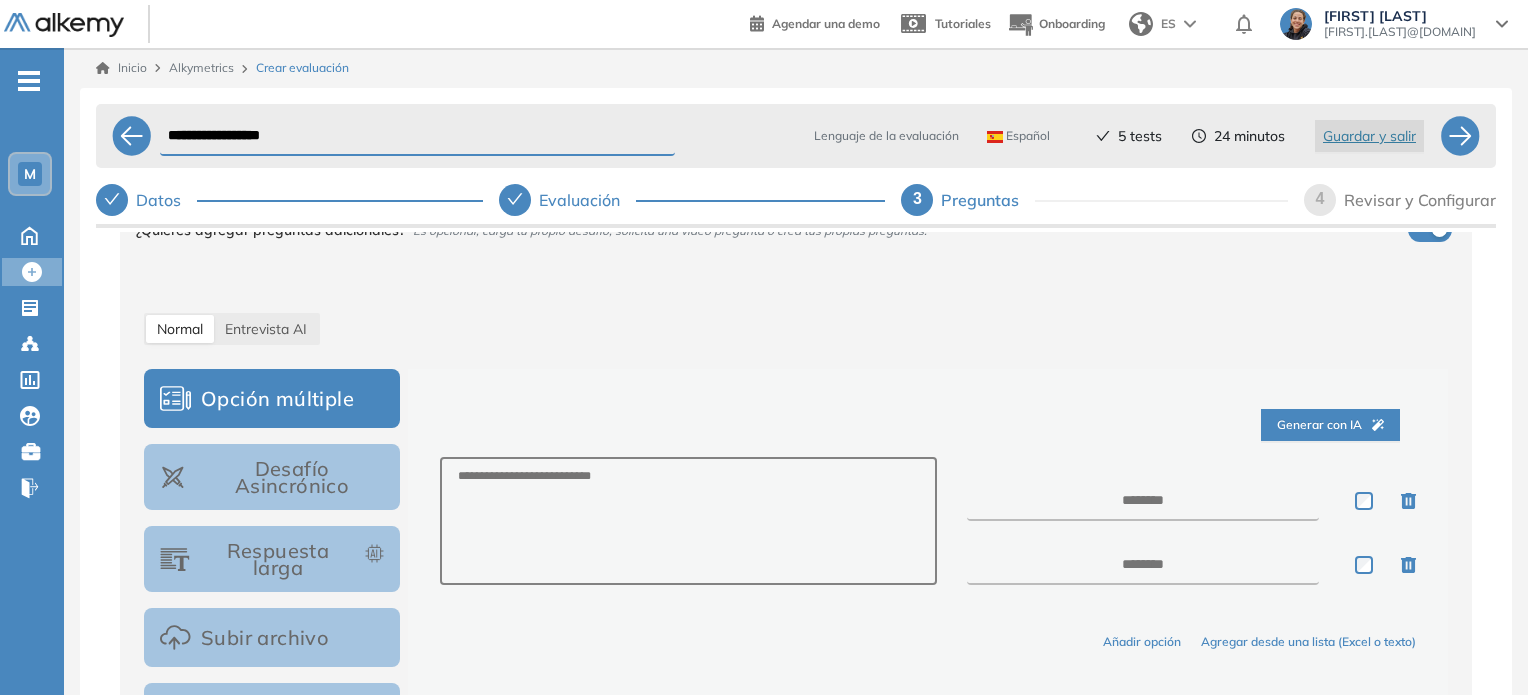 scroll, scrollTop: 0, scrollLeft: 0, axis: both 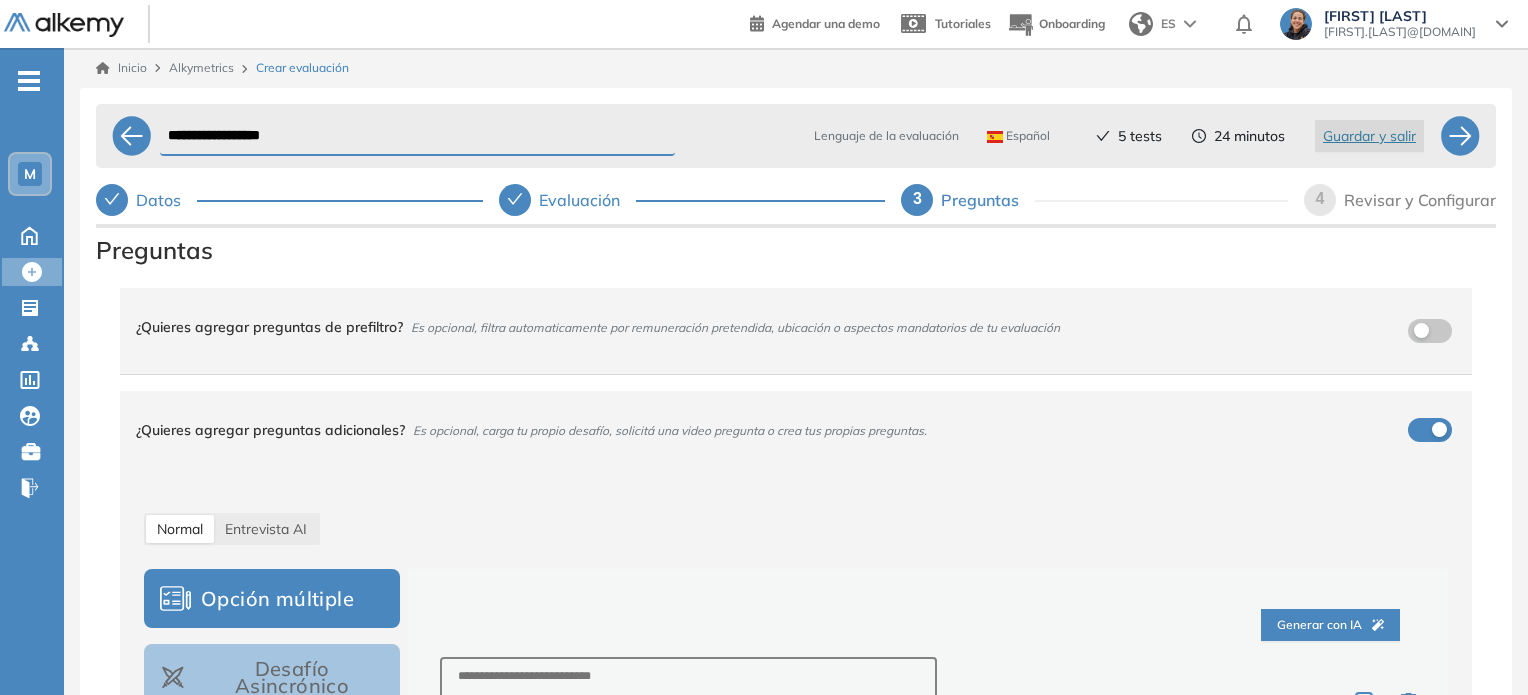 click on "¿Quieres agregar preguntas adicionales? Es opcional, carga tu propio desafío, solicitá una video pregunta o crea tus propias preguntas." at bounding box center [784, 430] 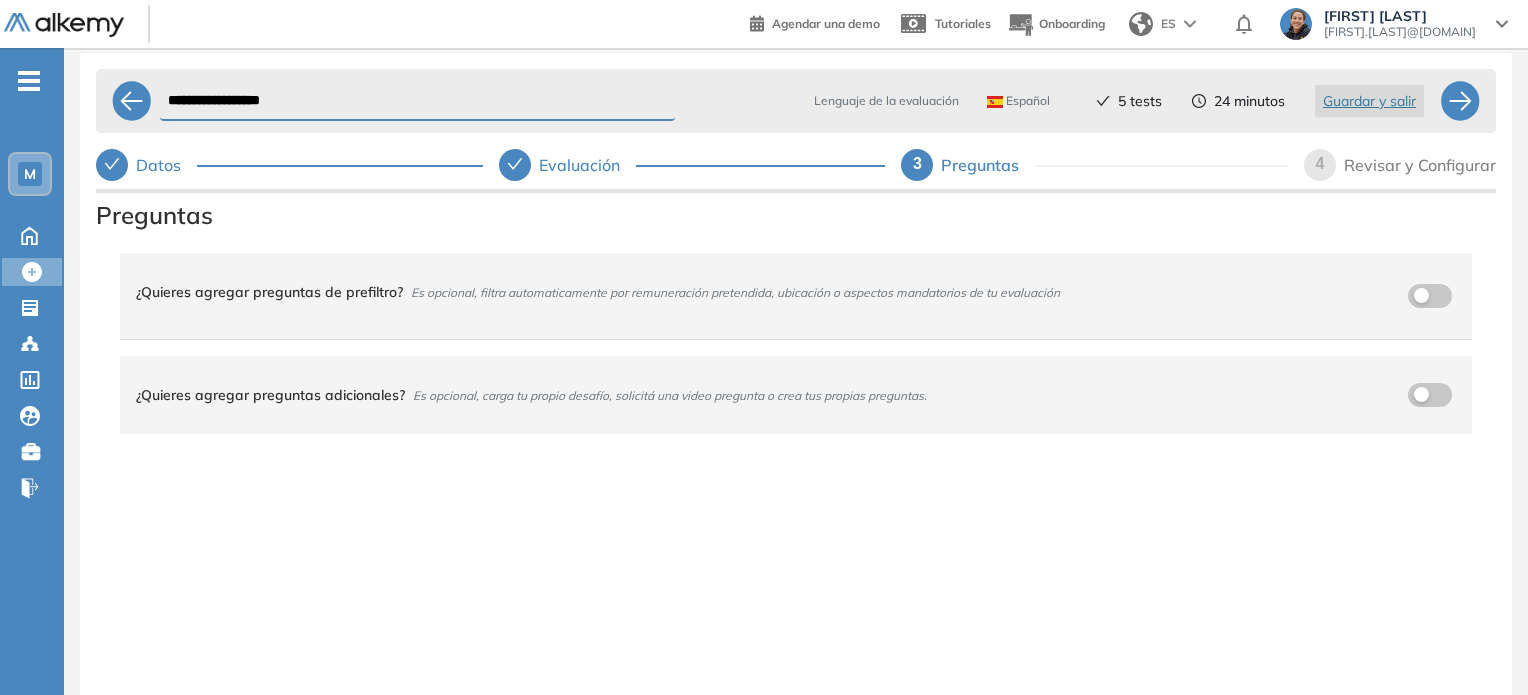 scroll, scrollTop: 0, scrollLeft: 0, axis: both 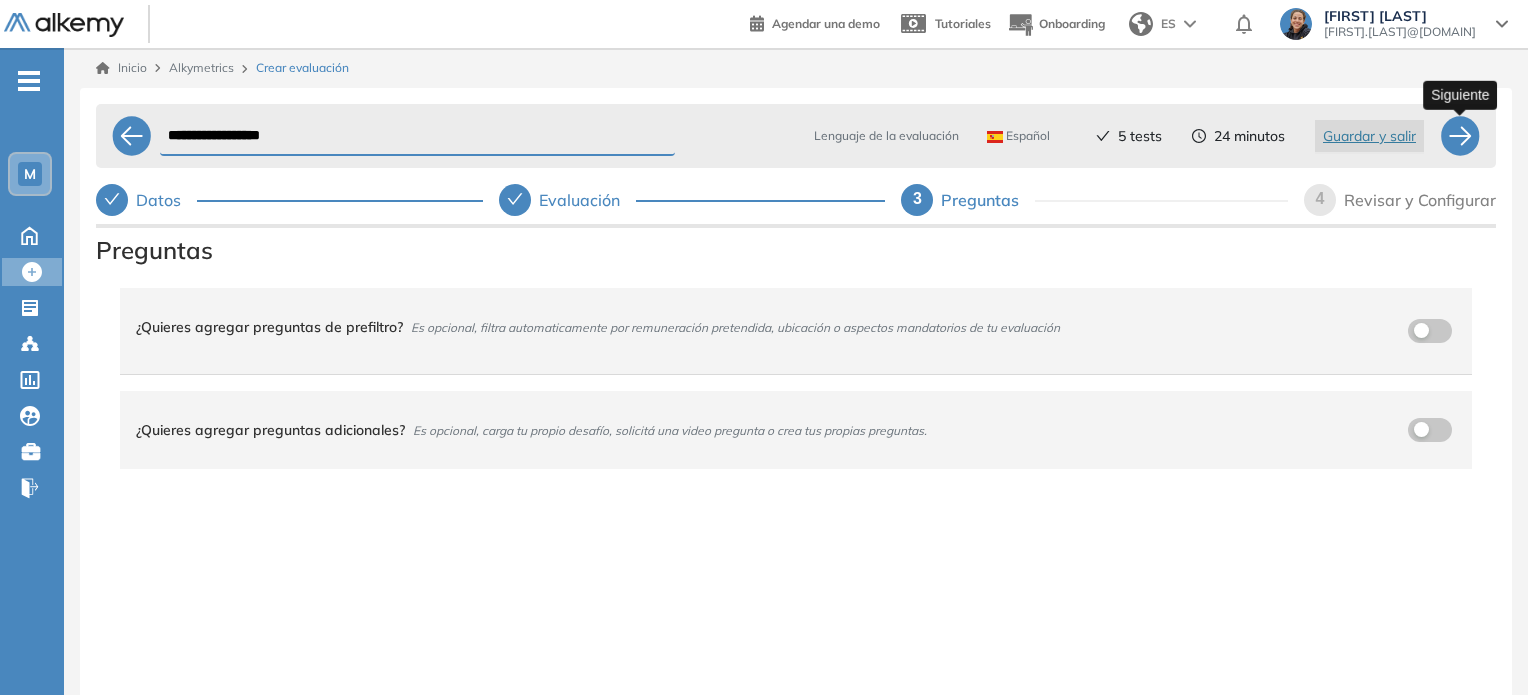 click at bounding box center (1460, 136) 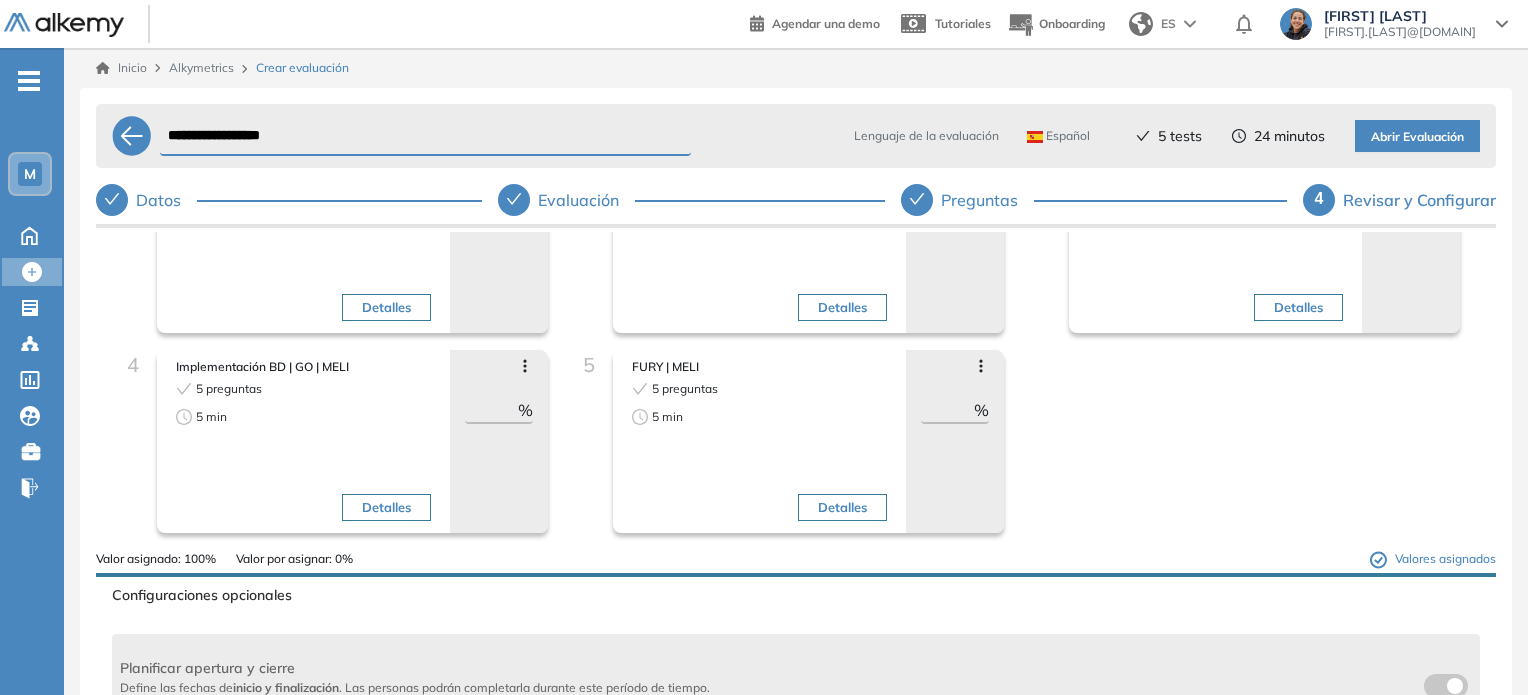 scroll, scrollTop: 0, scrollLeft: 0, axis: both 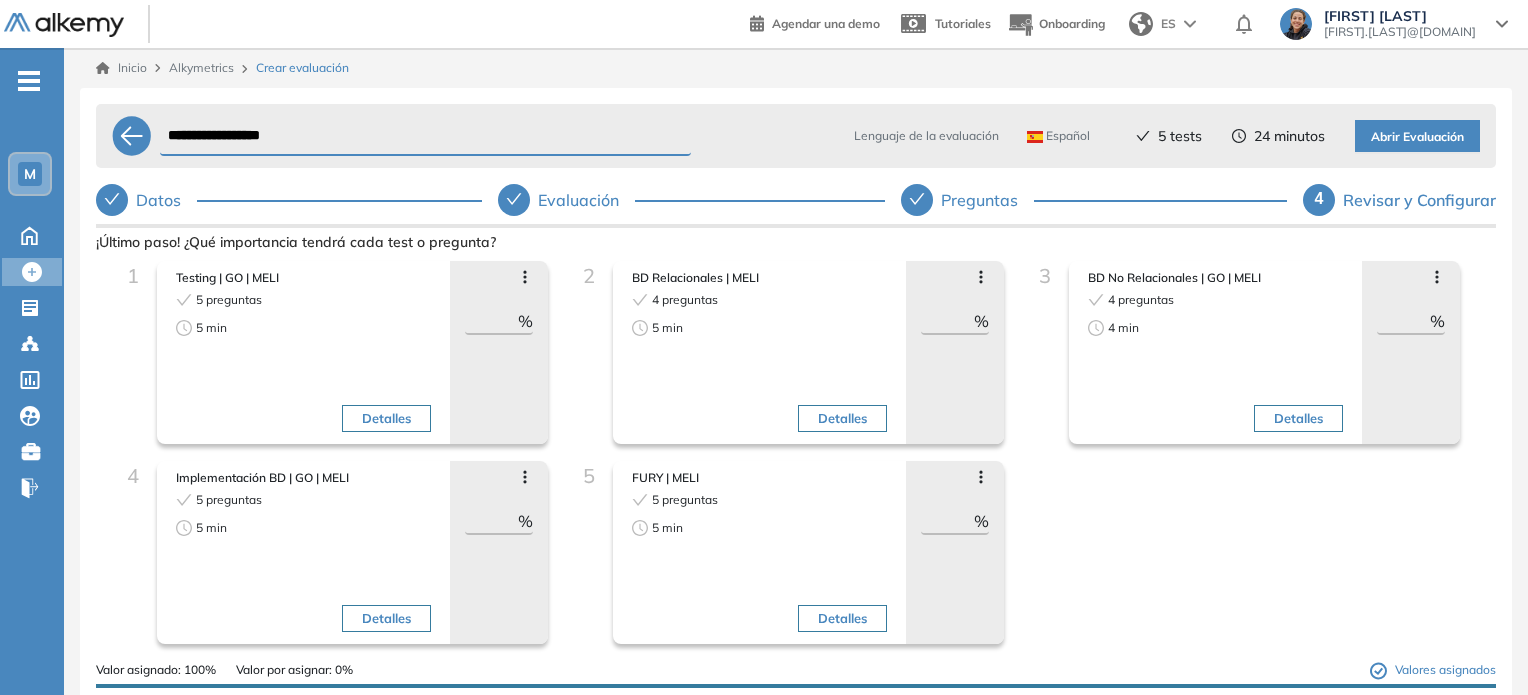 click on "Abrir Evaluación" at bounding box center (1417, 137) 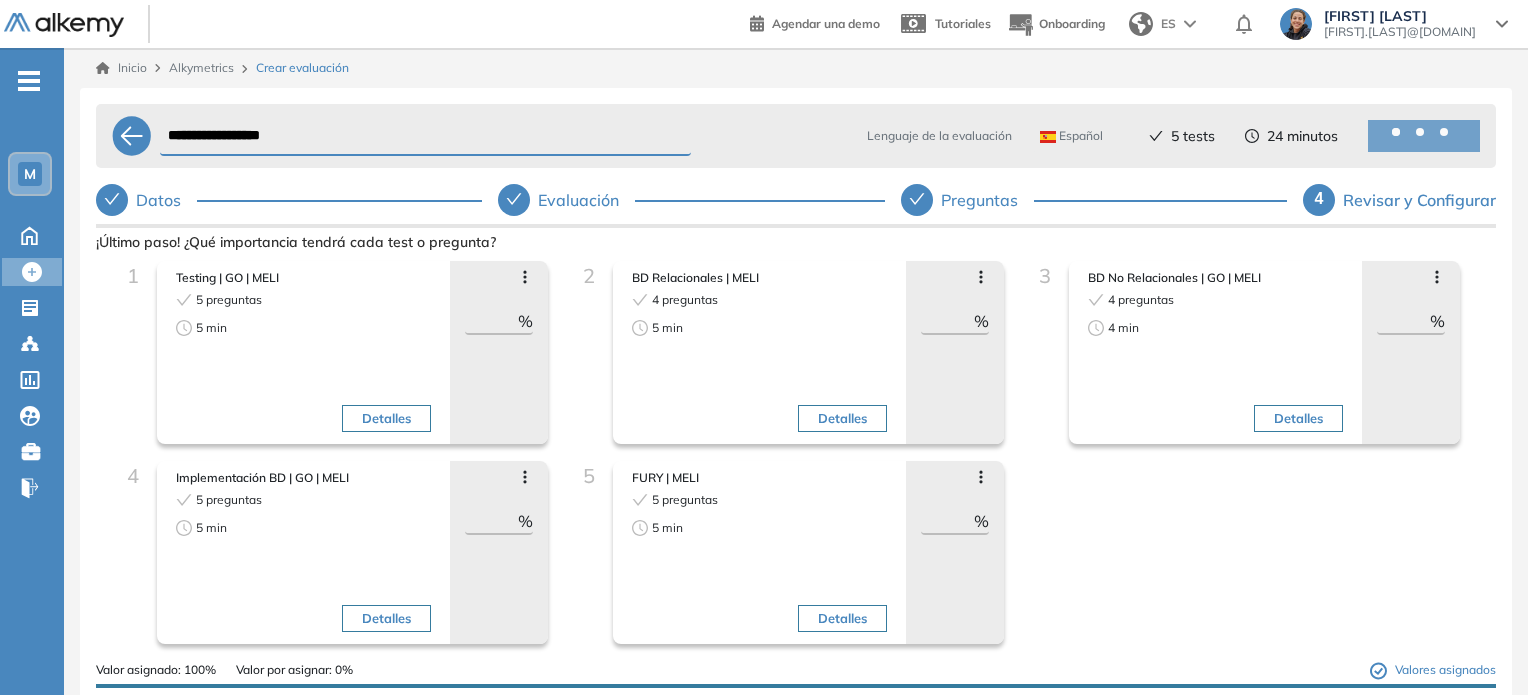 drag, startPoint x: 353, startPoint y: 135, endPoint x: 79, endPoint y: 149, distance: 274.35742 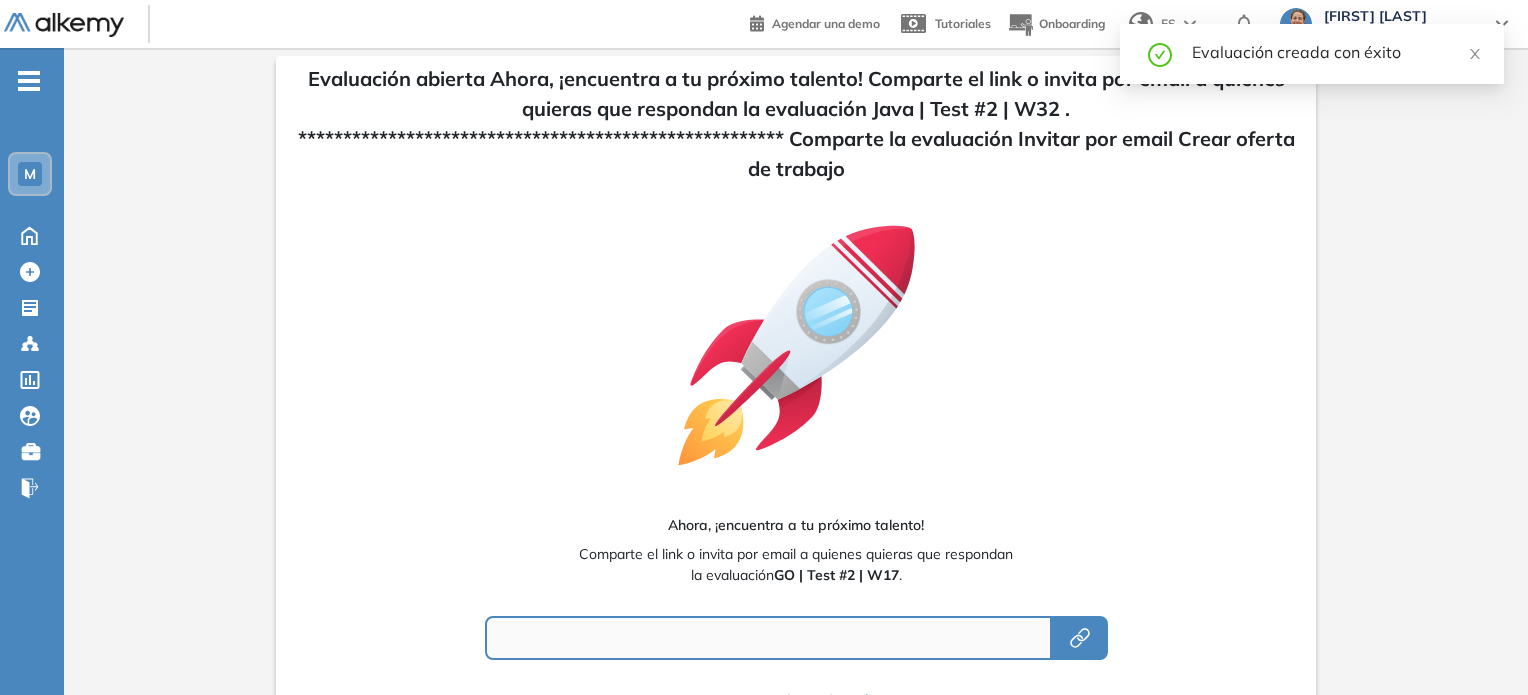type on "**********" 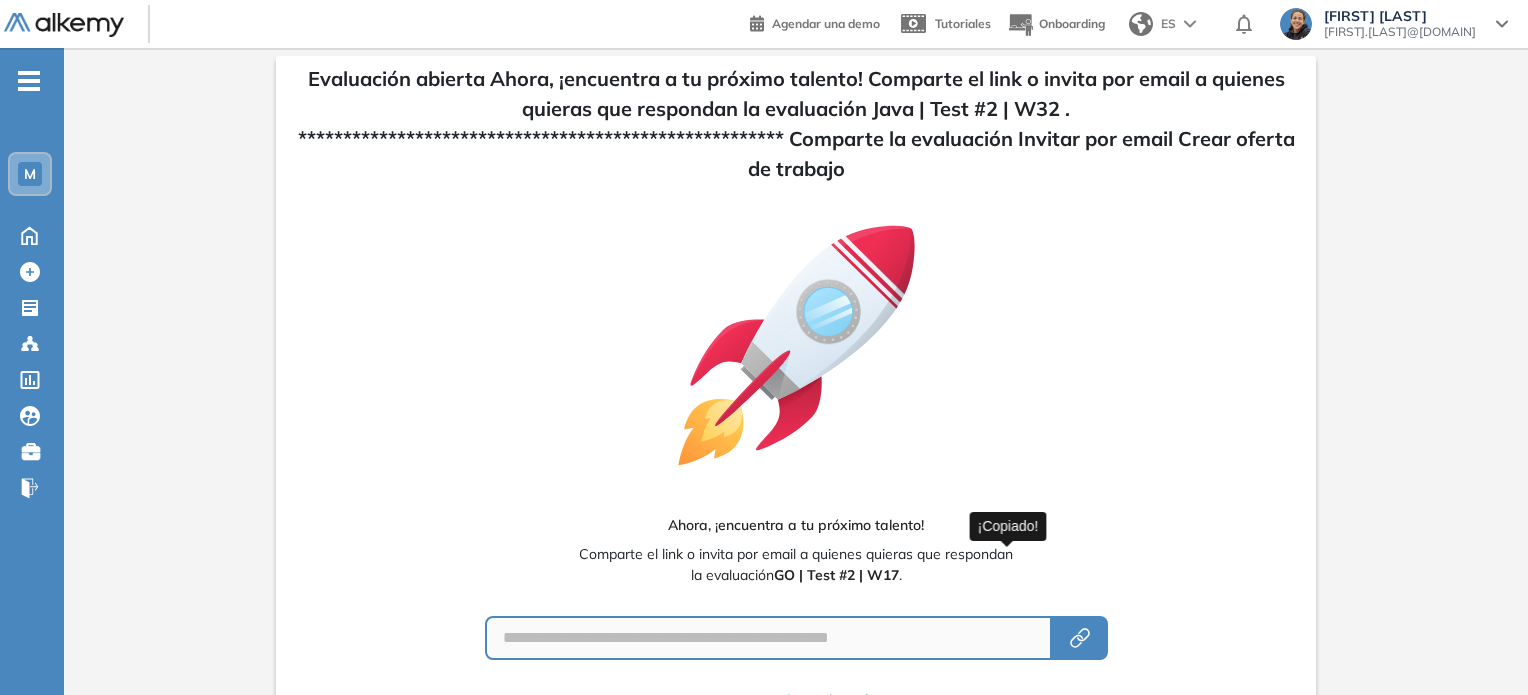 click 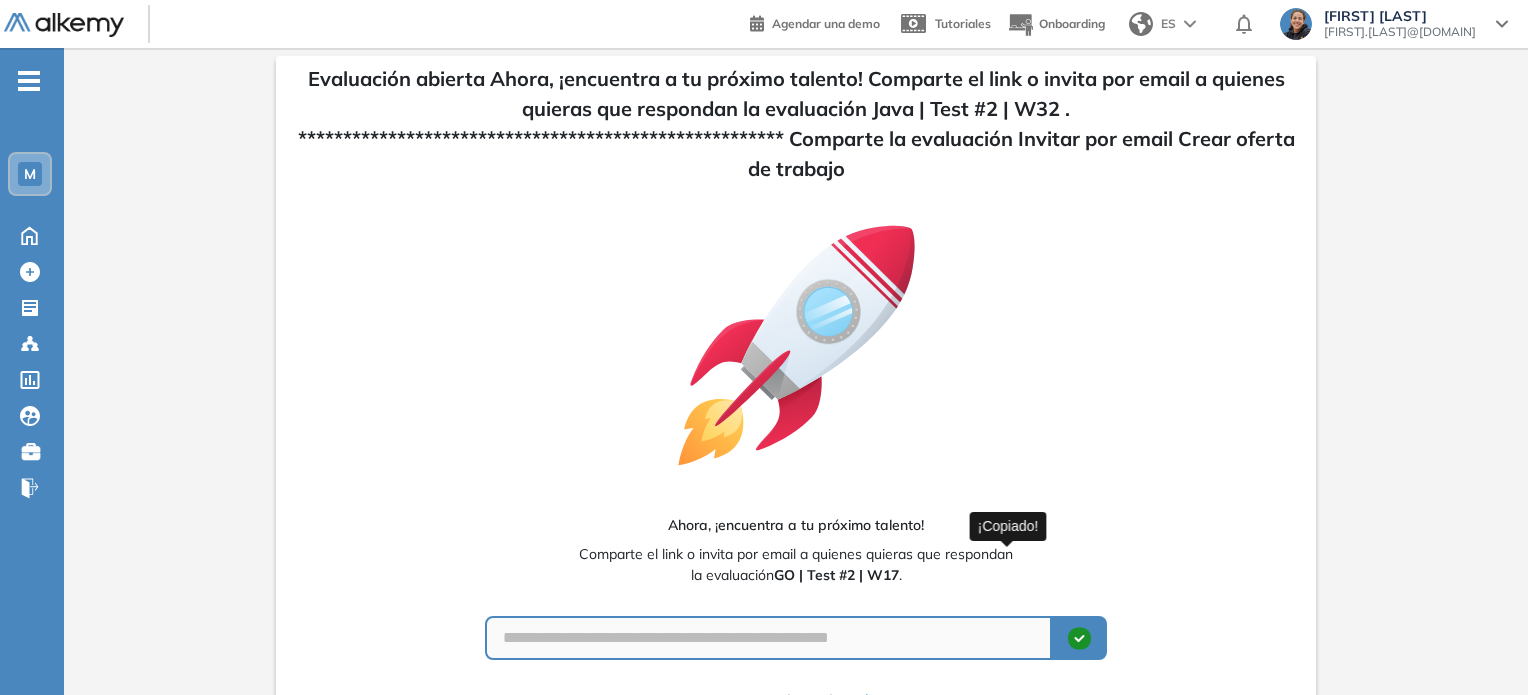 type 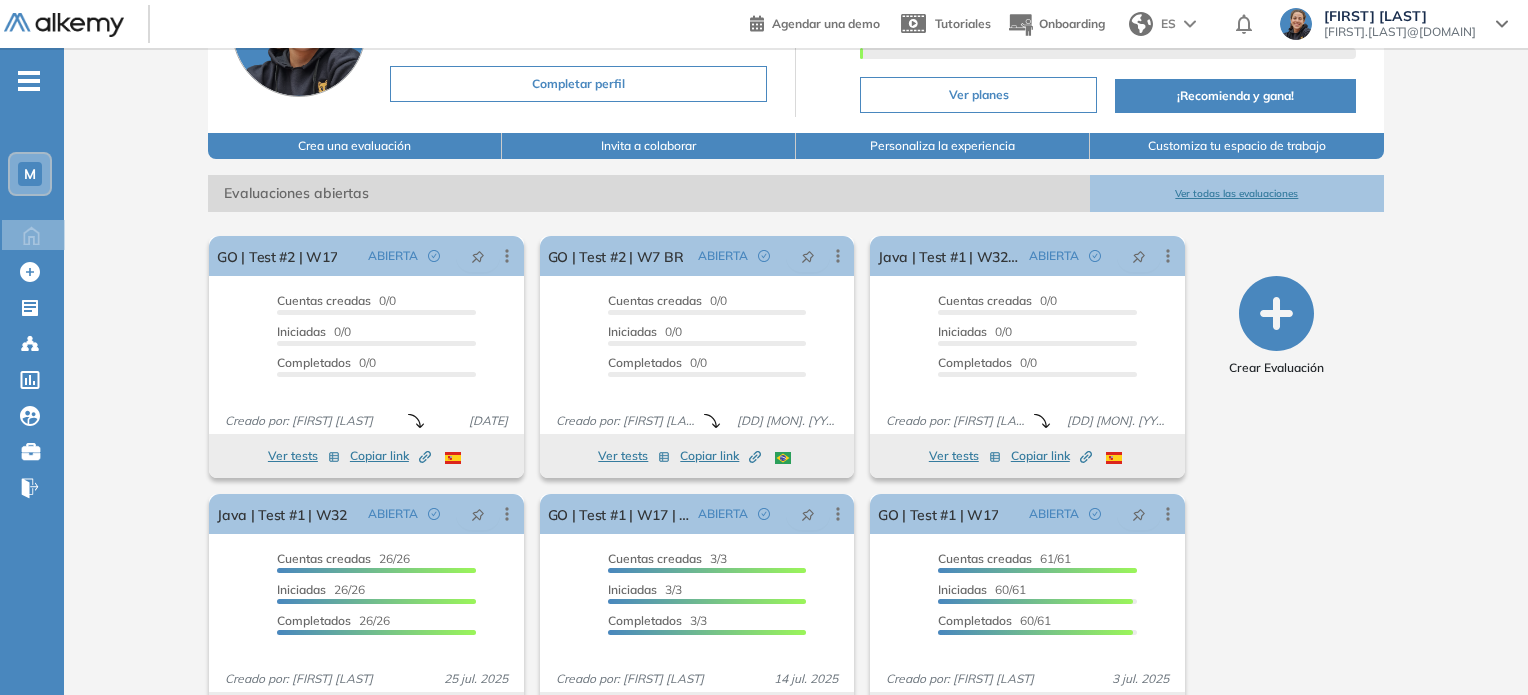 scroll, scrollTop: 236, scrollLeft: 0, axis: vertical 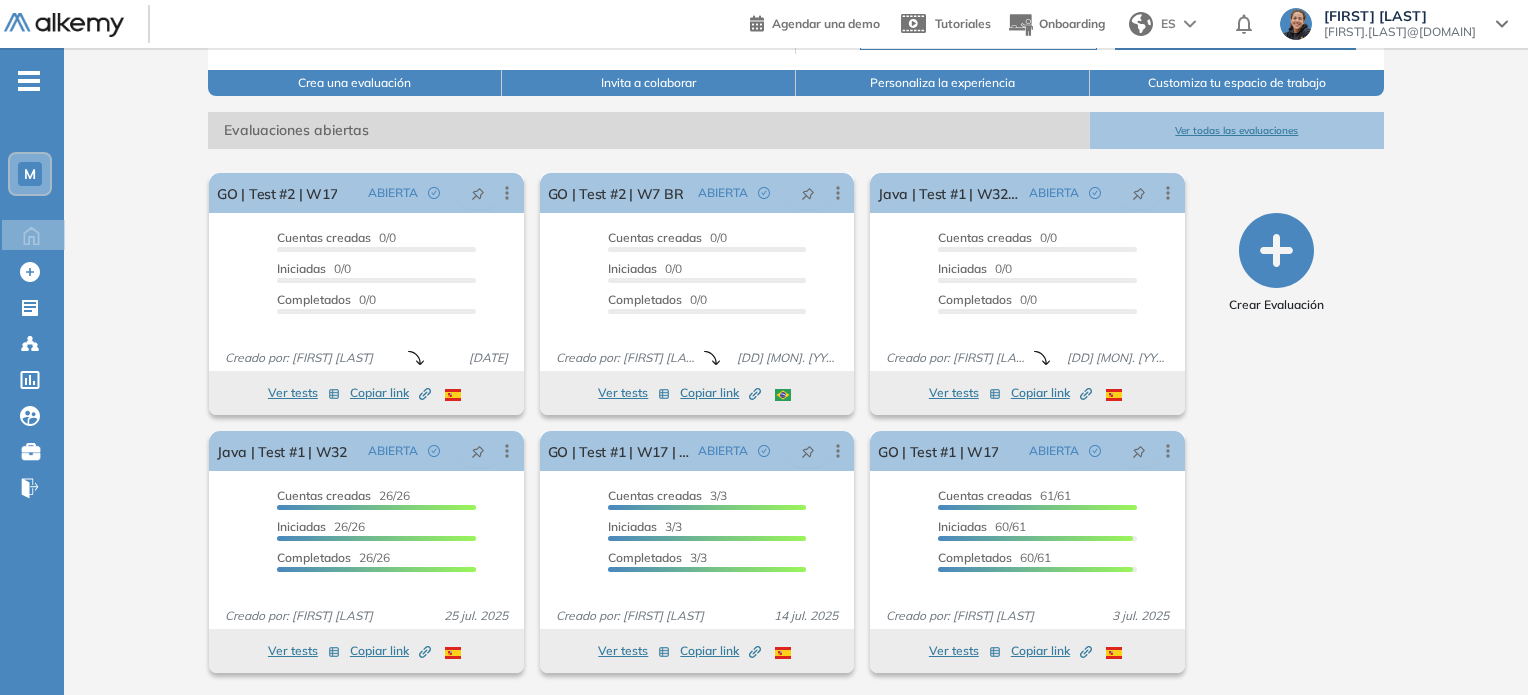 click on "Ver todas las evaluaciones" at bounding box center [1237, 130] 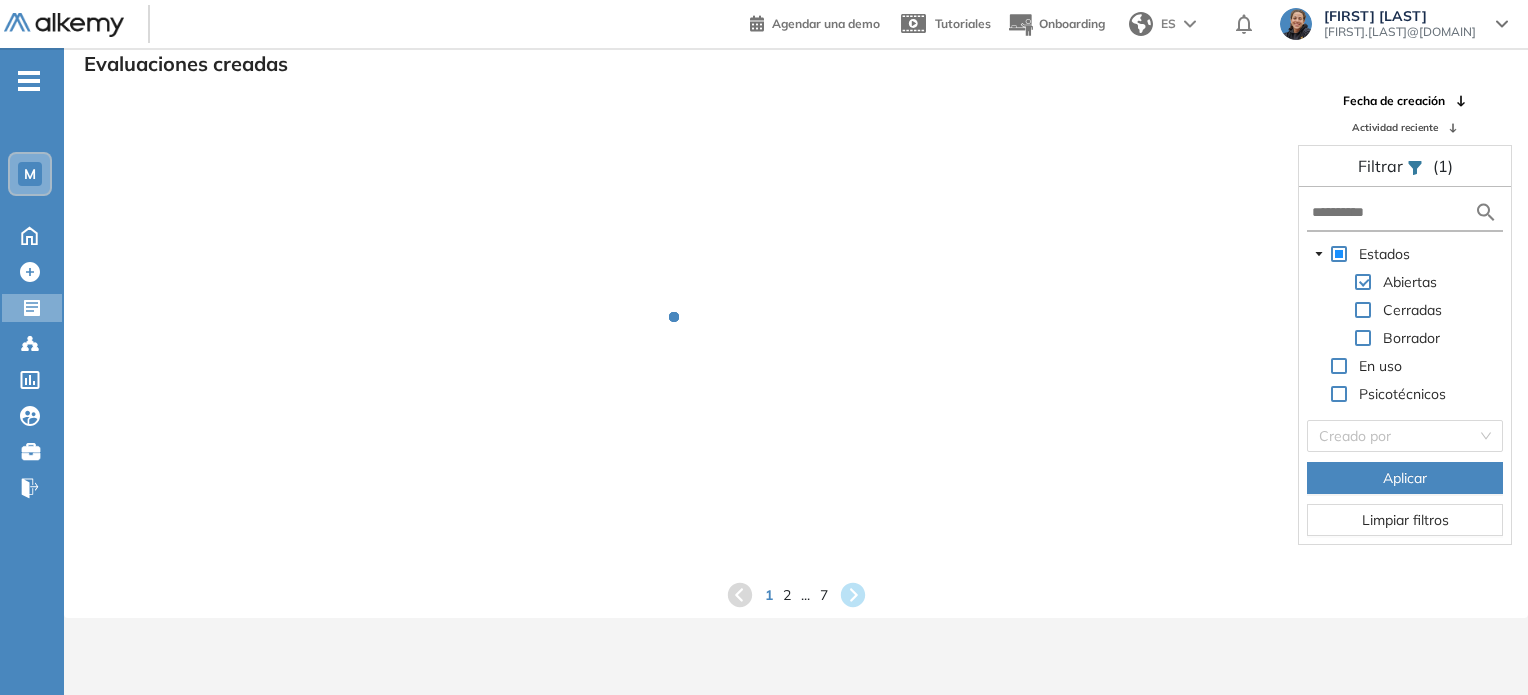 scroll, scrollTop: 48, scrollLeft: 0, axis: vertical 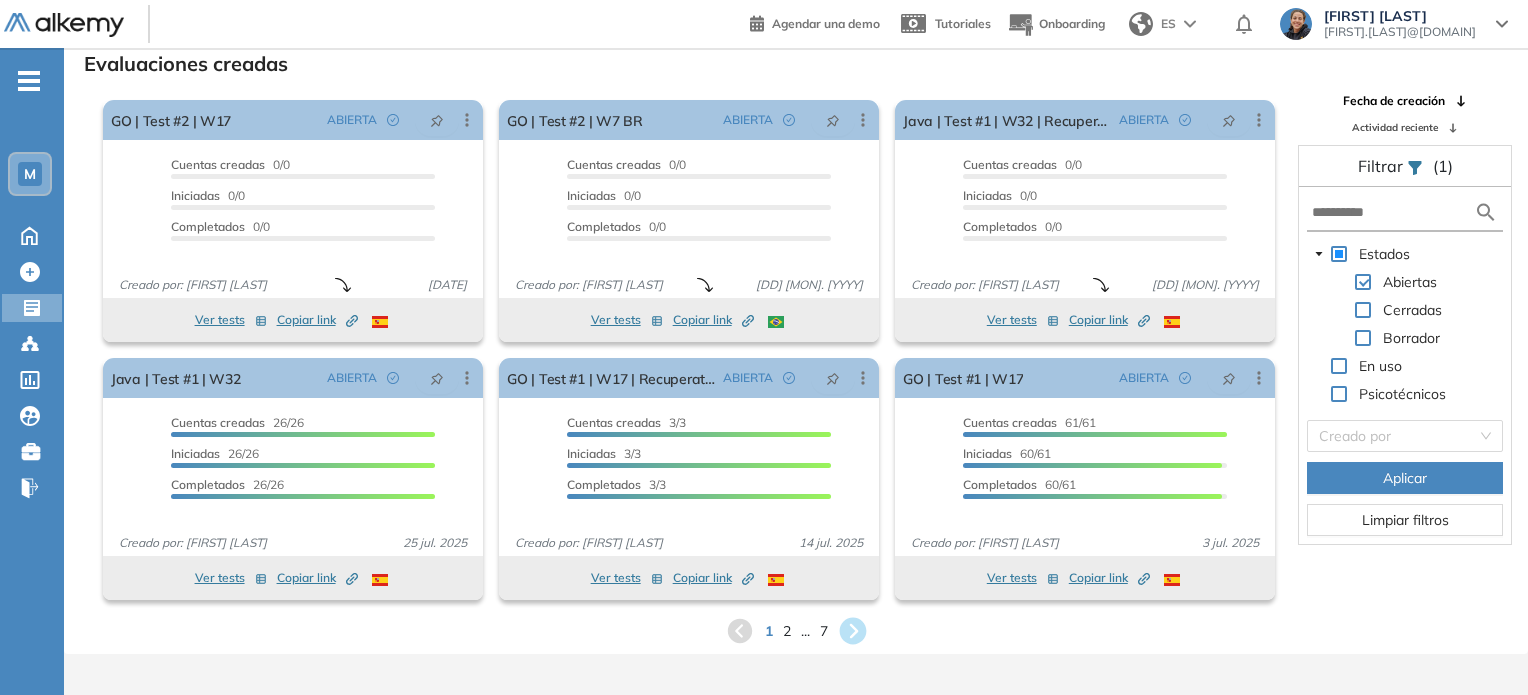 click 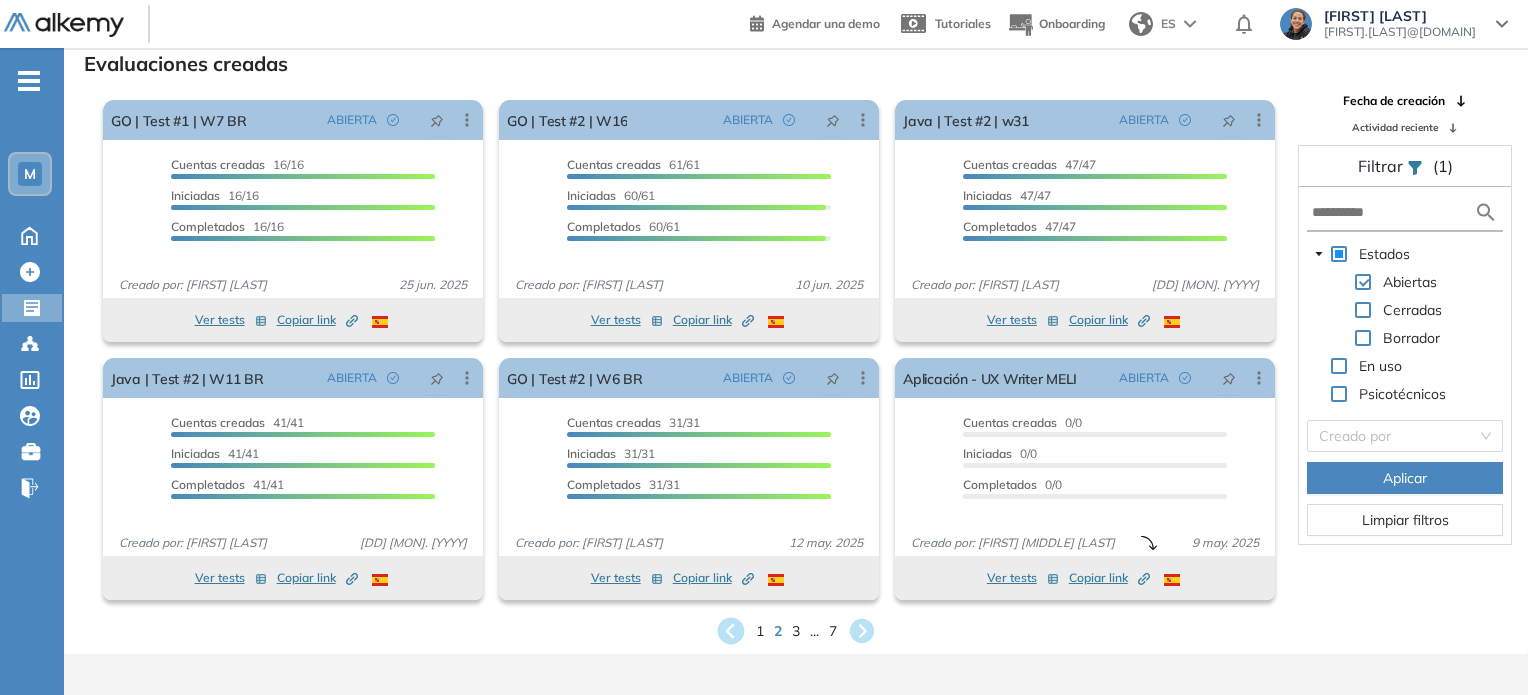 click 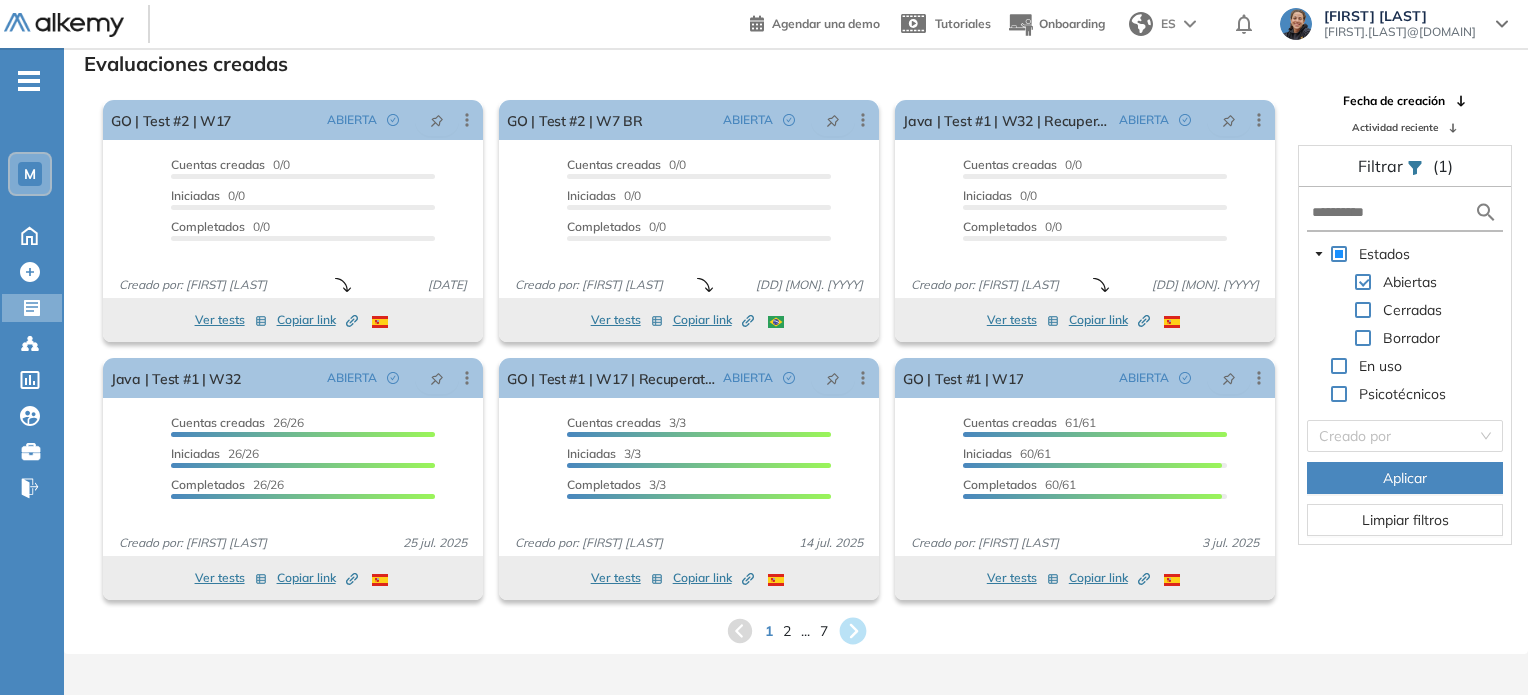 click 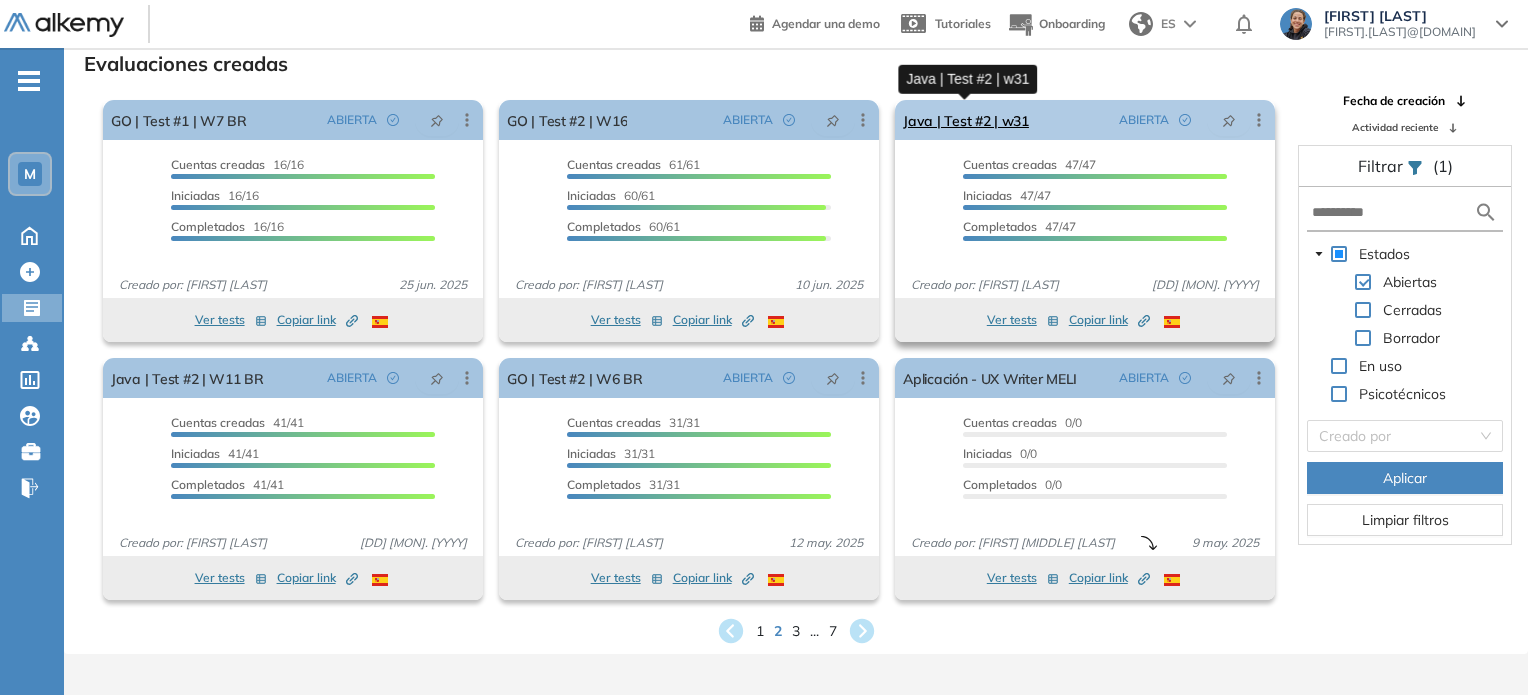 click on "Java | Test #2 | w31" at bounding box center (966, 120) 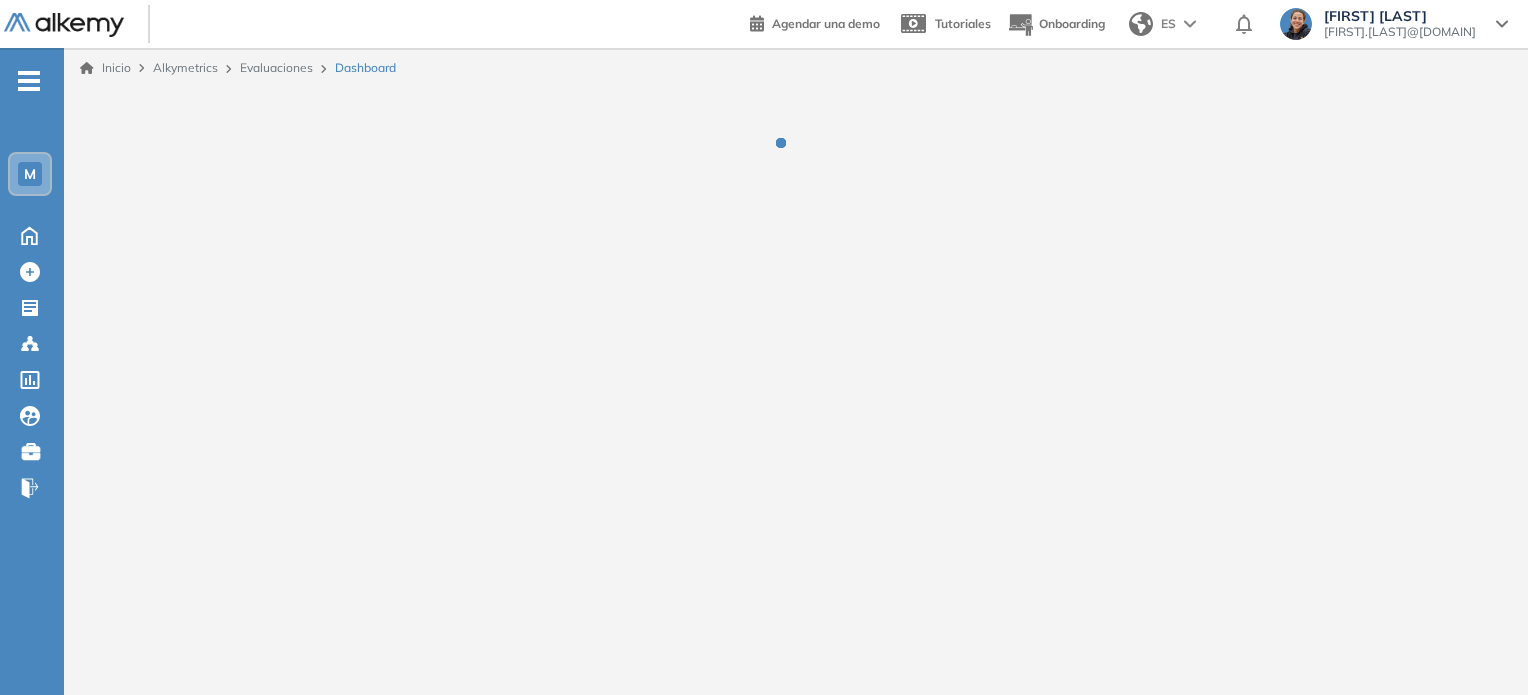 scroll, scrollTop: 0, scrollLeft: 0, axis: both 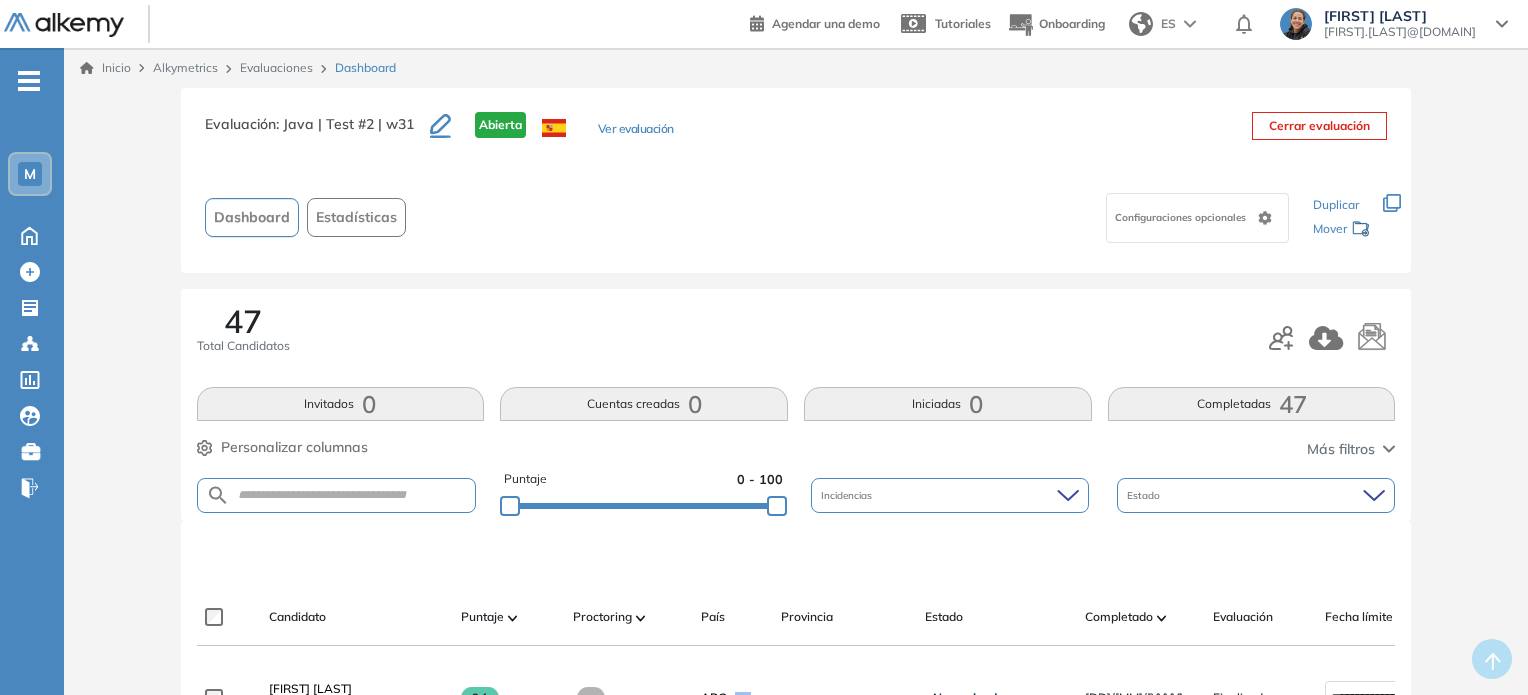 click 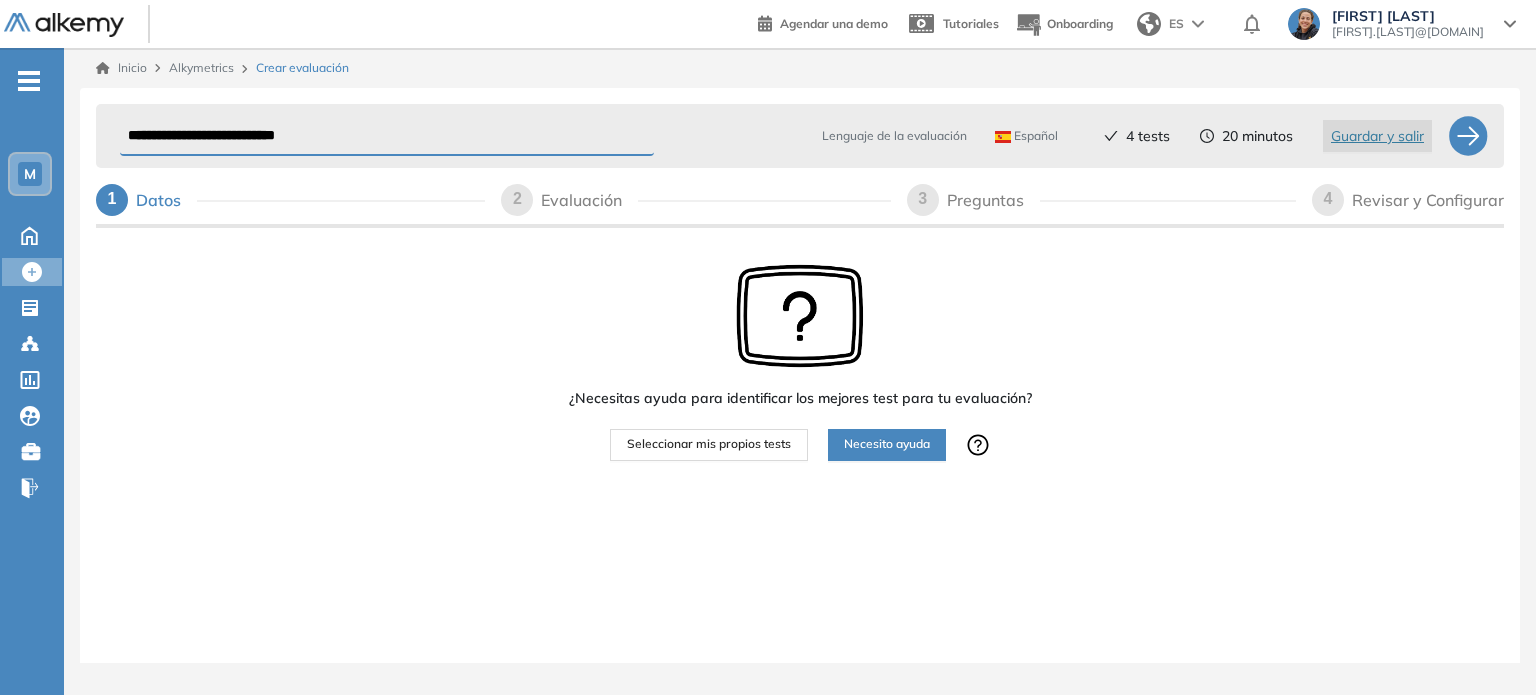 click on "**********" at bounding box center (387, 136) 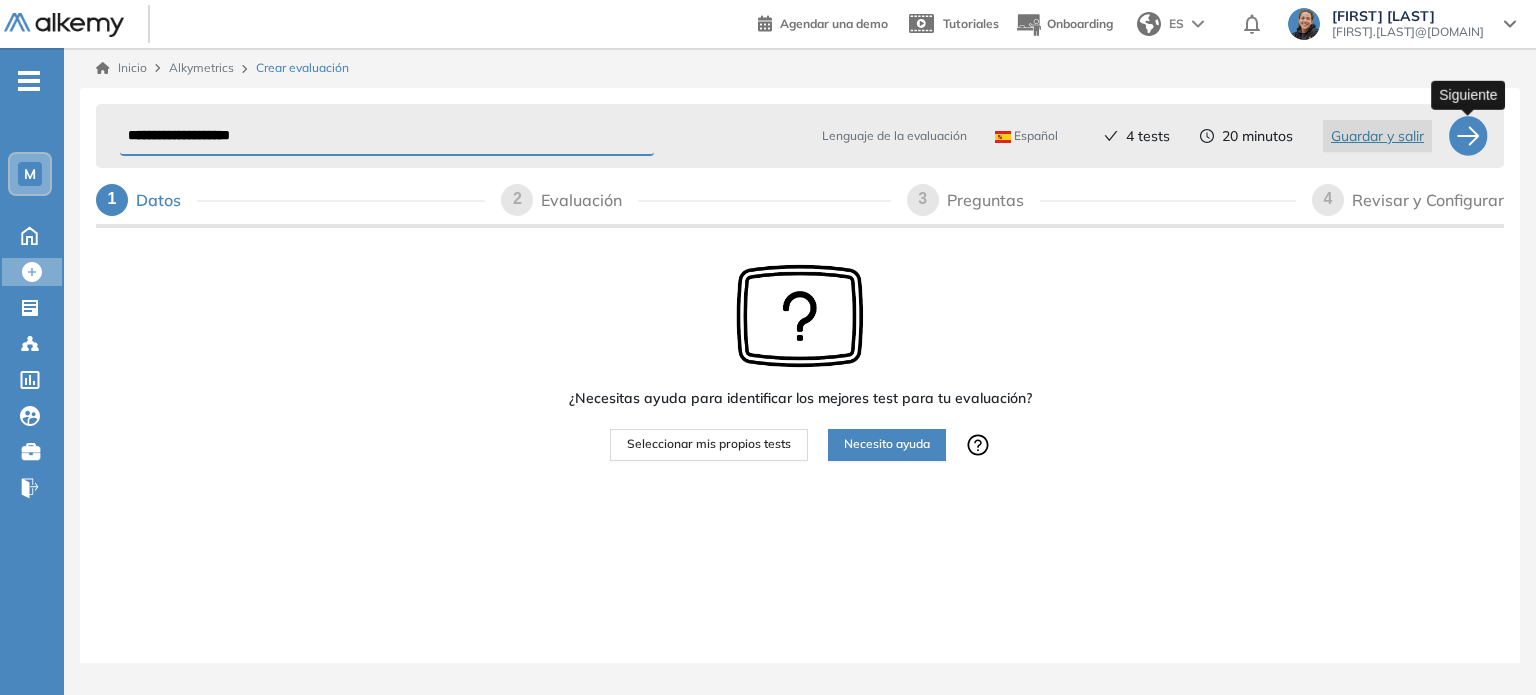 type on "**********" 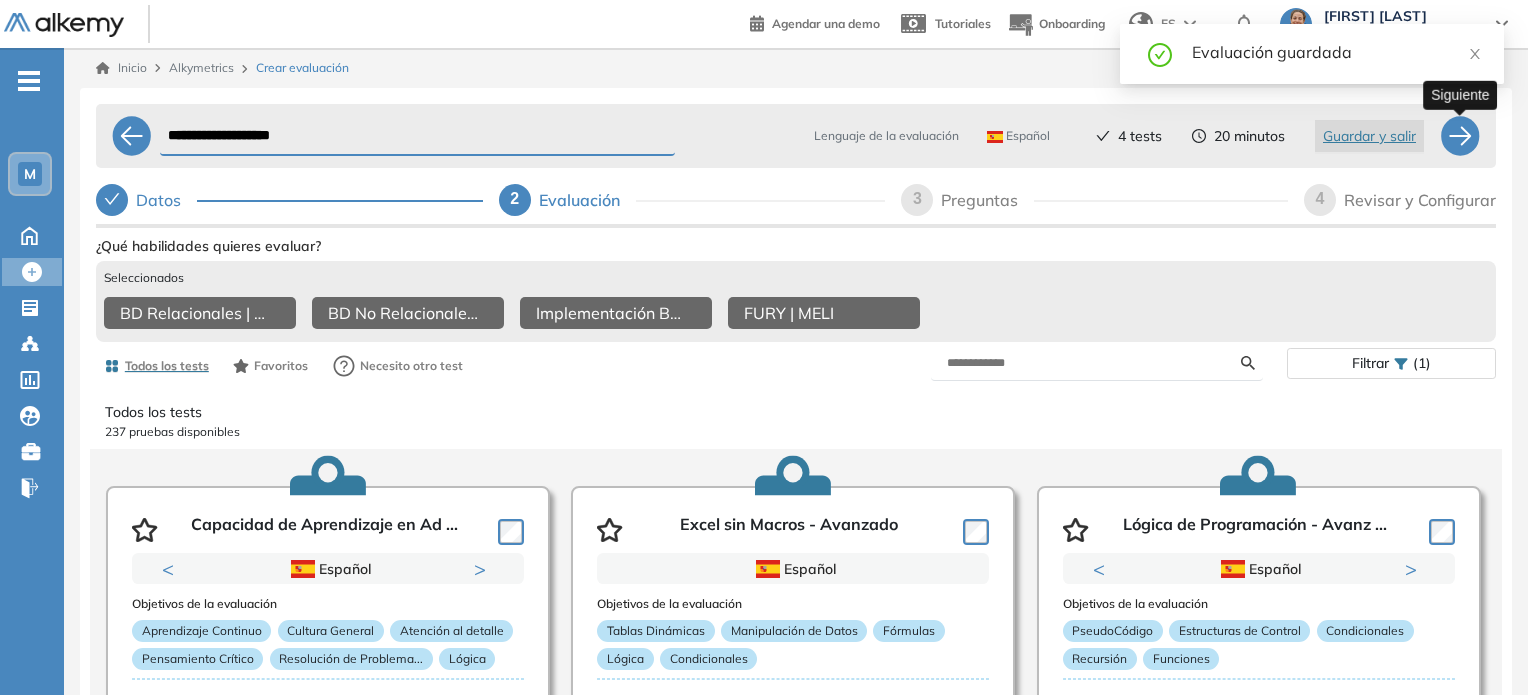 click at bounding box center (1460, 136) 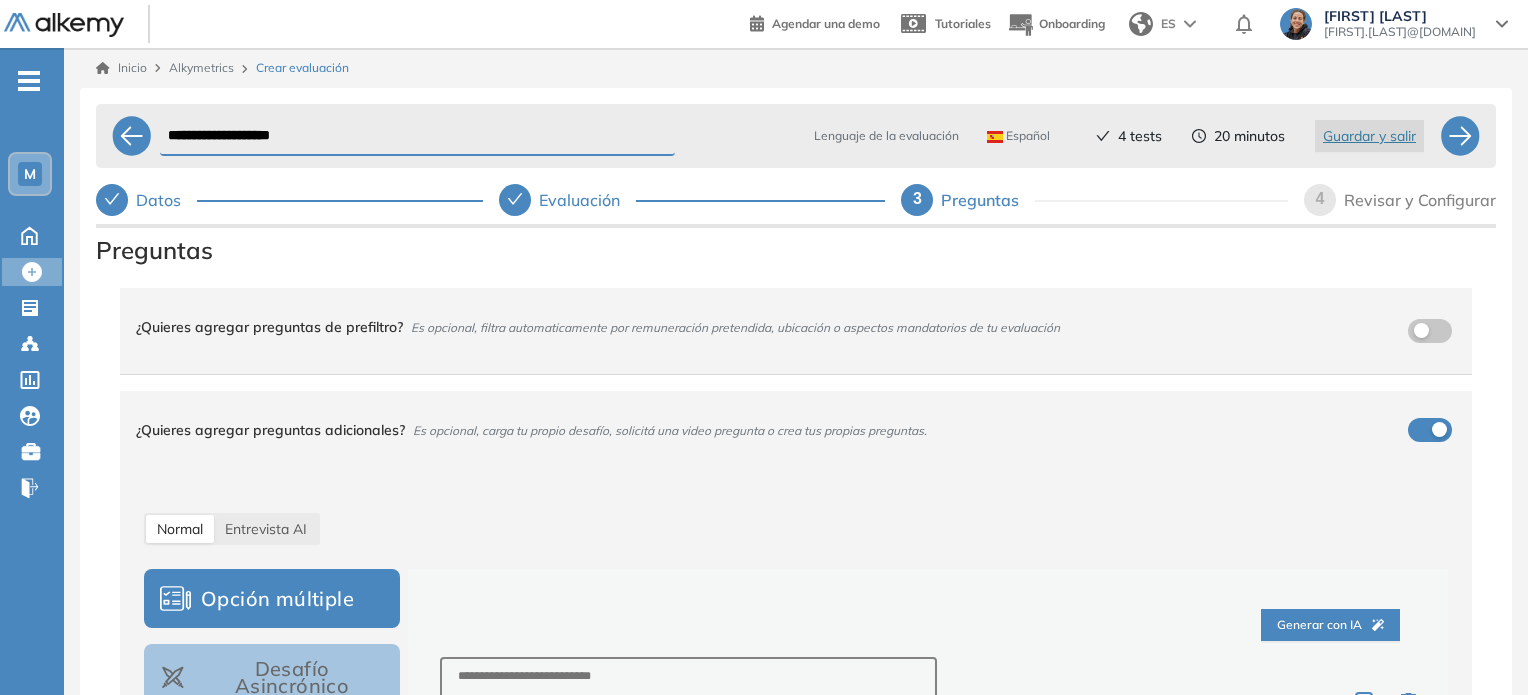 click at bounding box center [1430, 430] 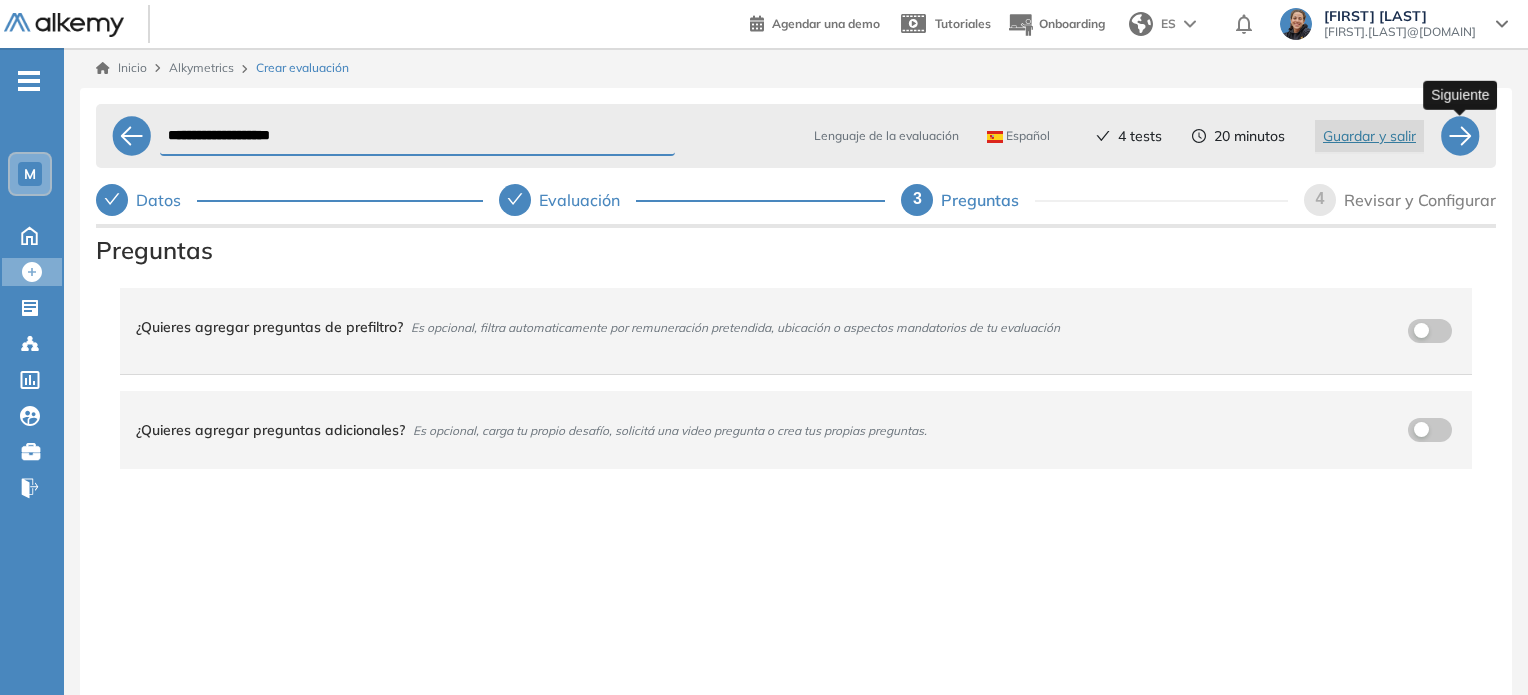 click at bounding box center (1460, 136) 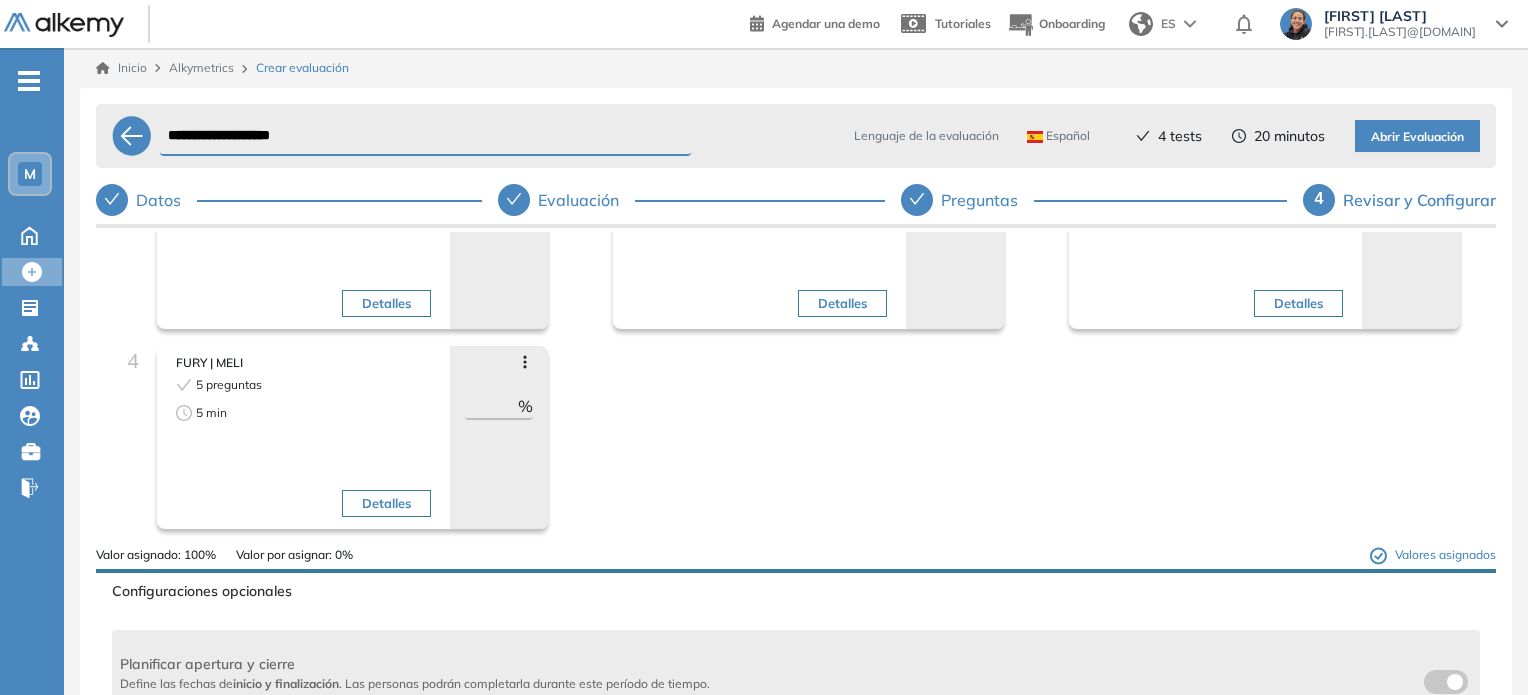 scroll, scrollTop: 100, scrollLeft: 0, axis: vertical 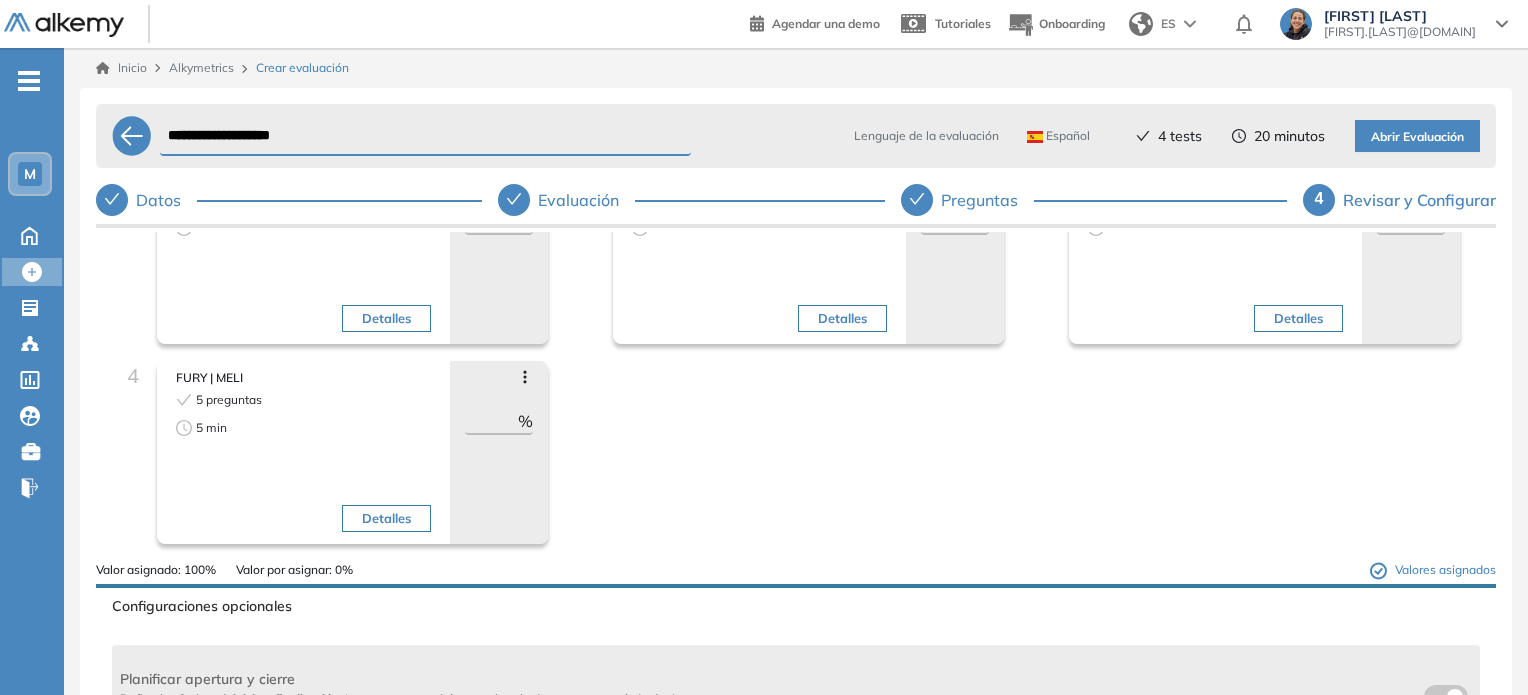 drag, startPoint x: 367, startPoint y: 131, endPoint x: 63, endPoint y: 151, distance: 304.6572 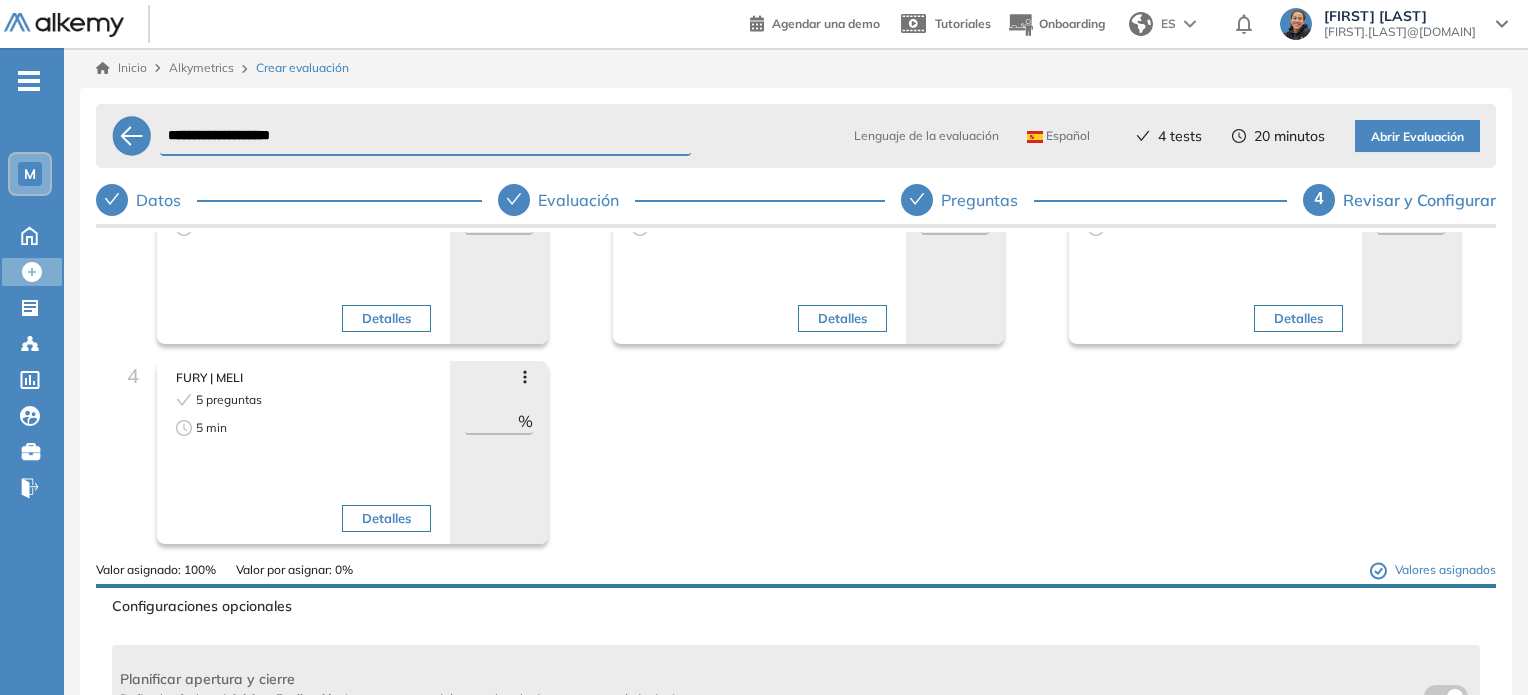 click on "Abrir Evaluación" at bounding box center (1417, 137) 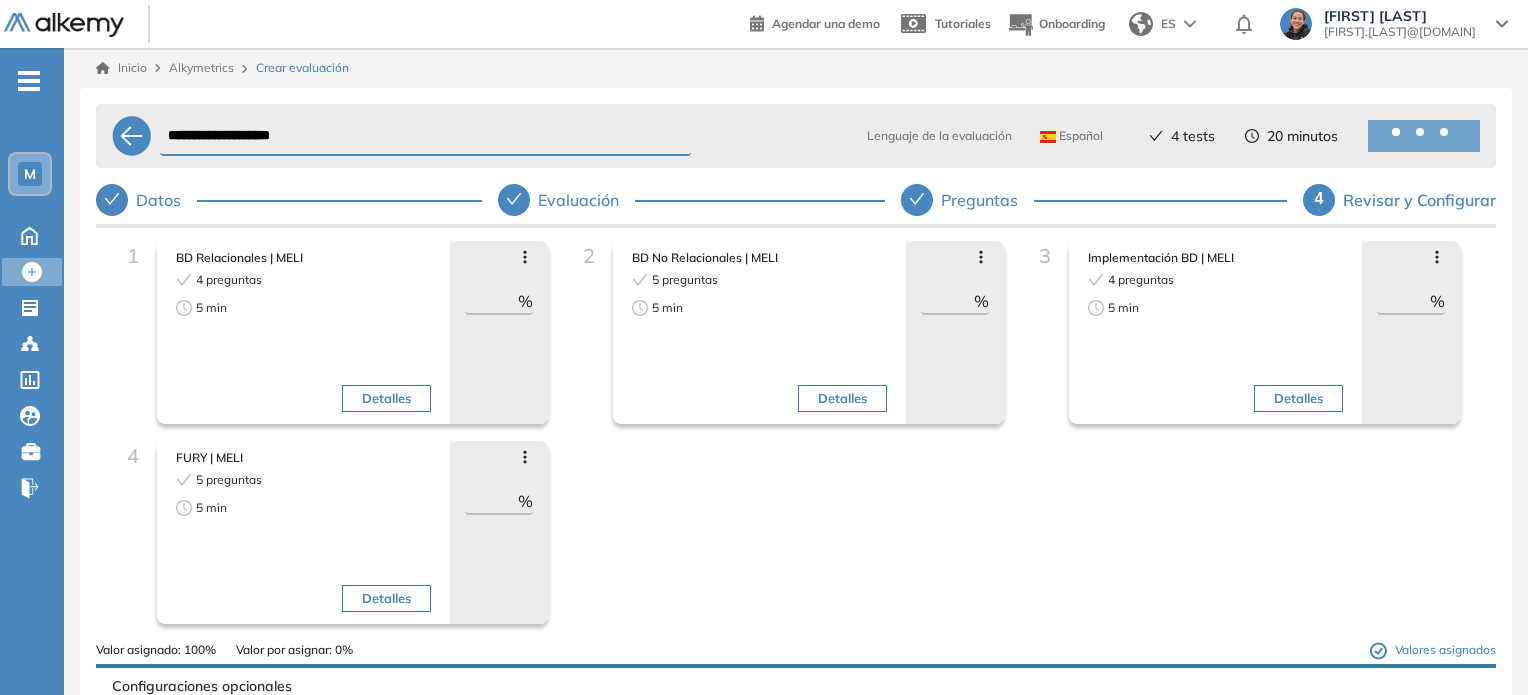 scroll, scrollTop: 0, scrollLeft: 0, axis: both 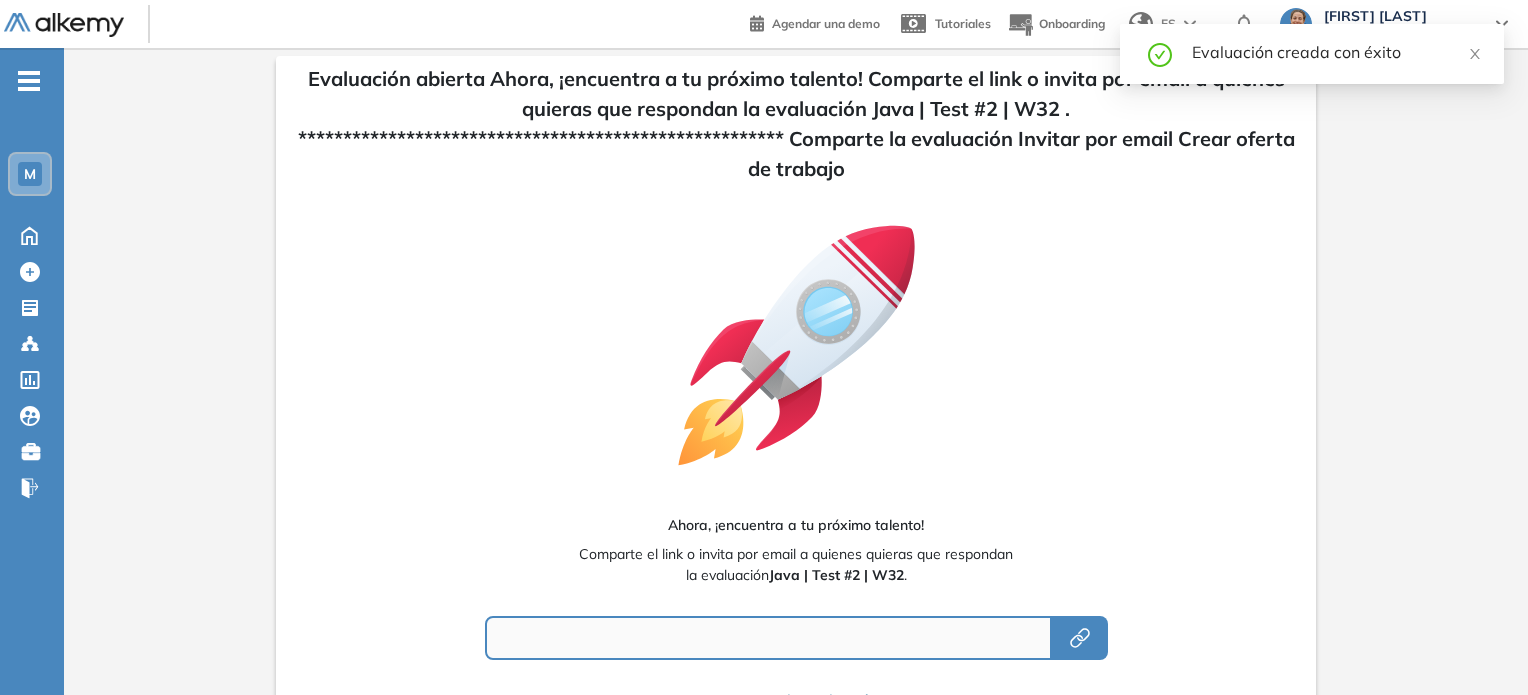 type on "**********" 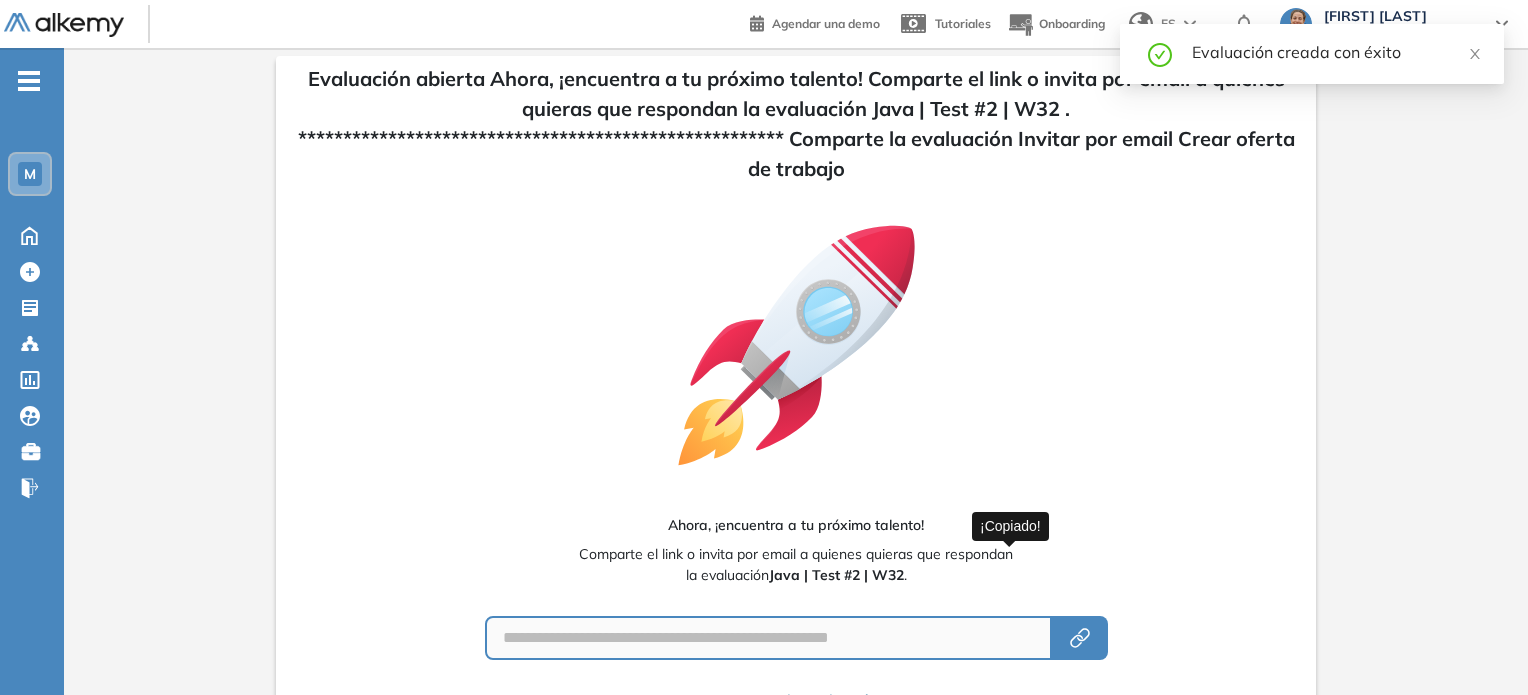 click 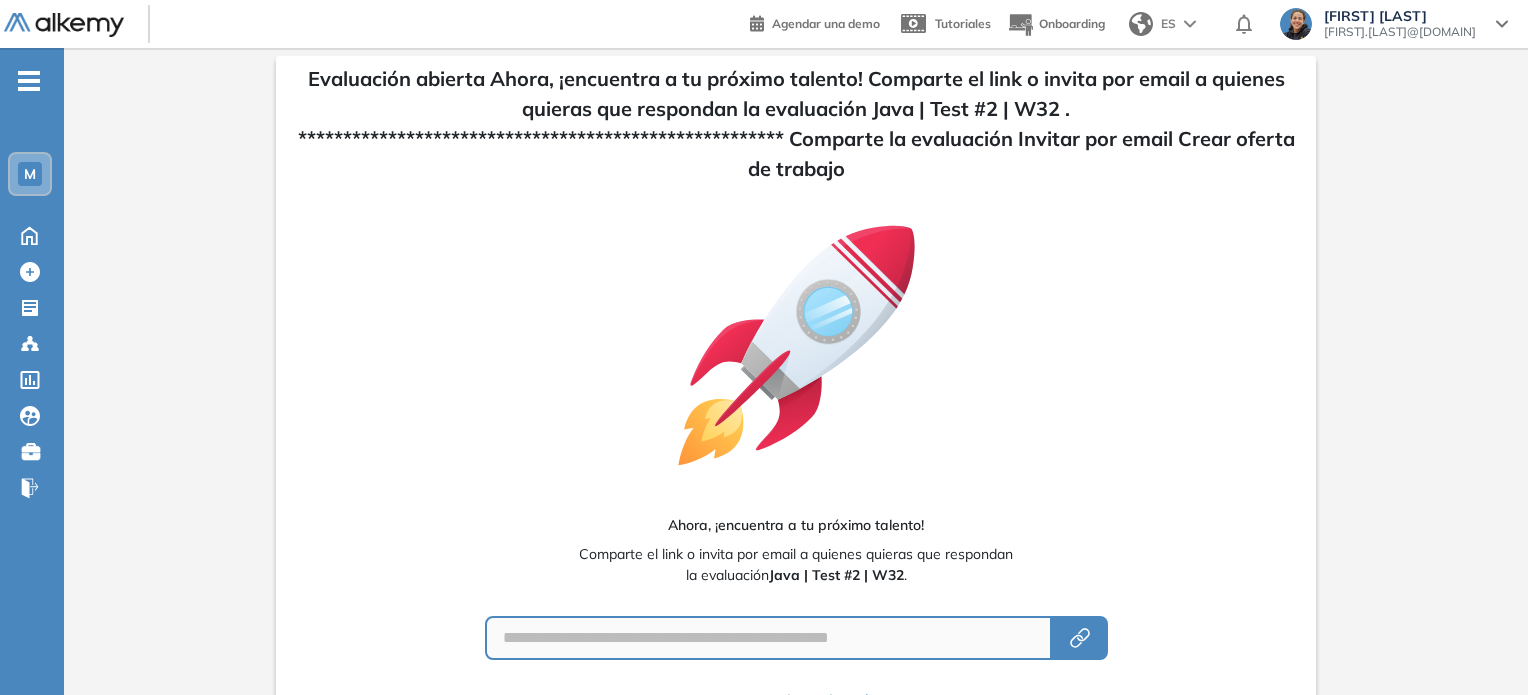 click on "**********" at bounding box center (796, 444) 